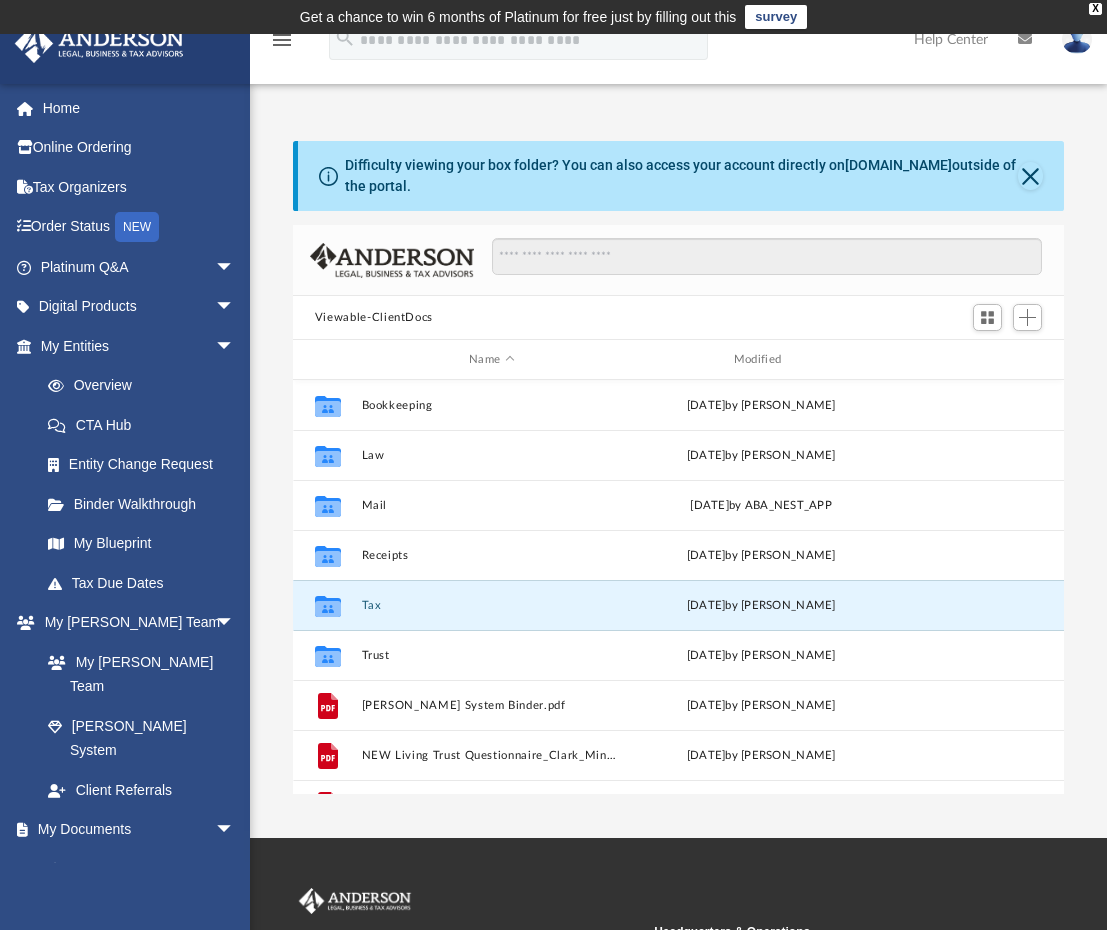 scroll, scrollTop: 71, scrollLeft: 0, axis: vertical 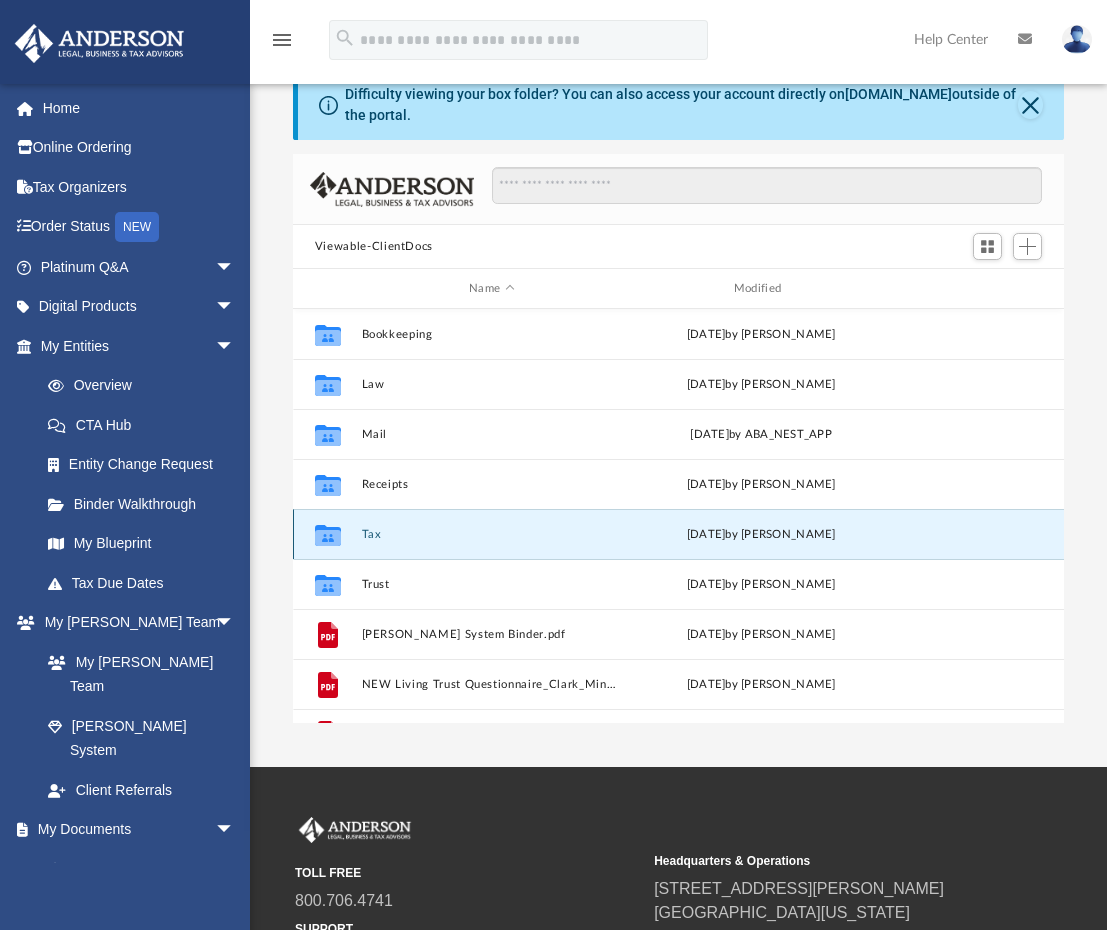 click 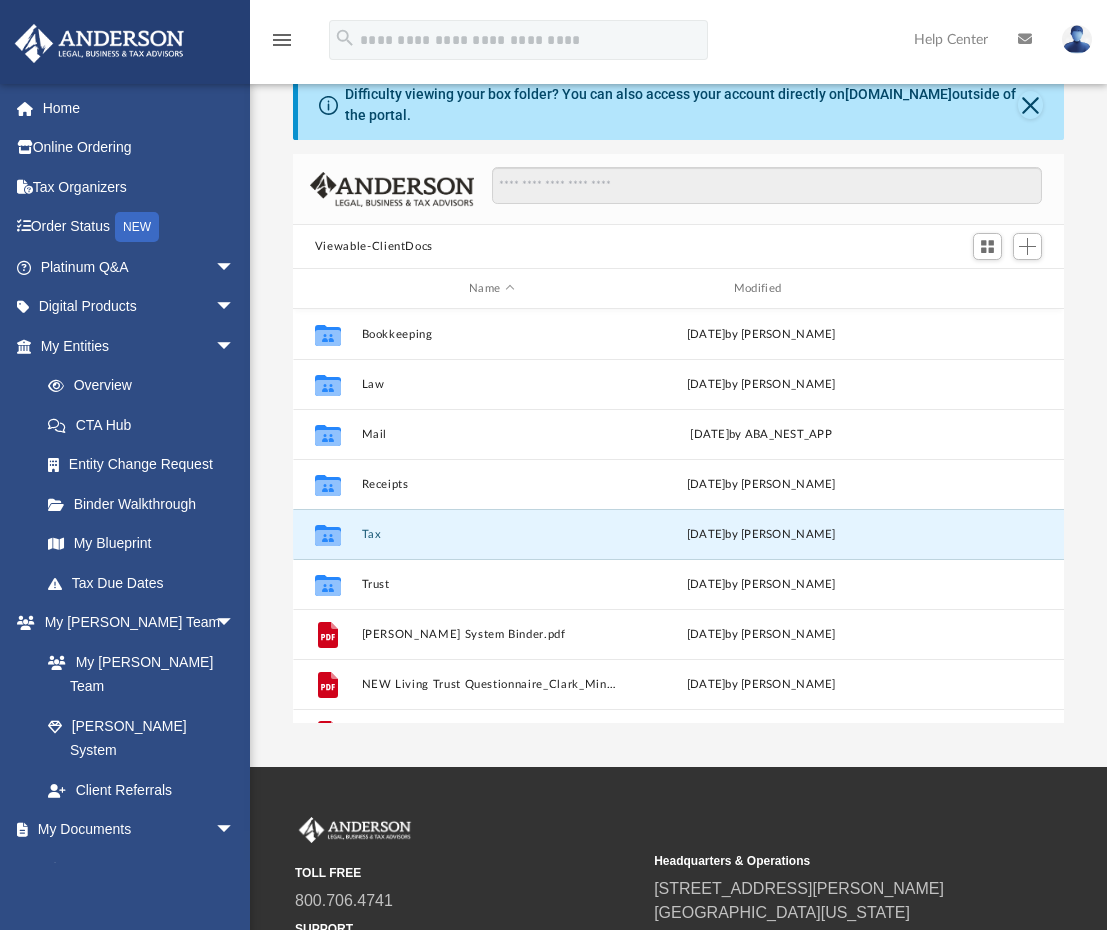 scroll, scrollTop: 36, scrollLeft: 0, axis: vertical 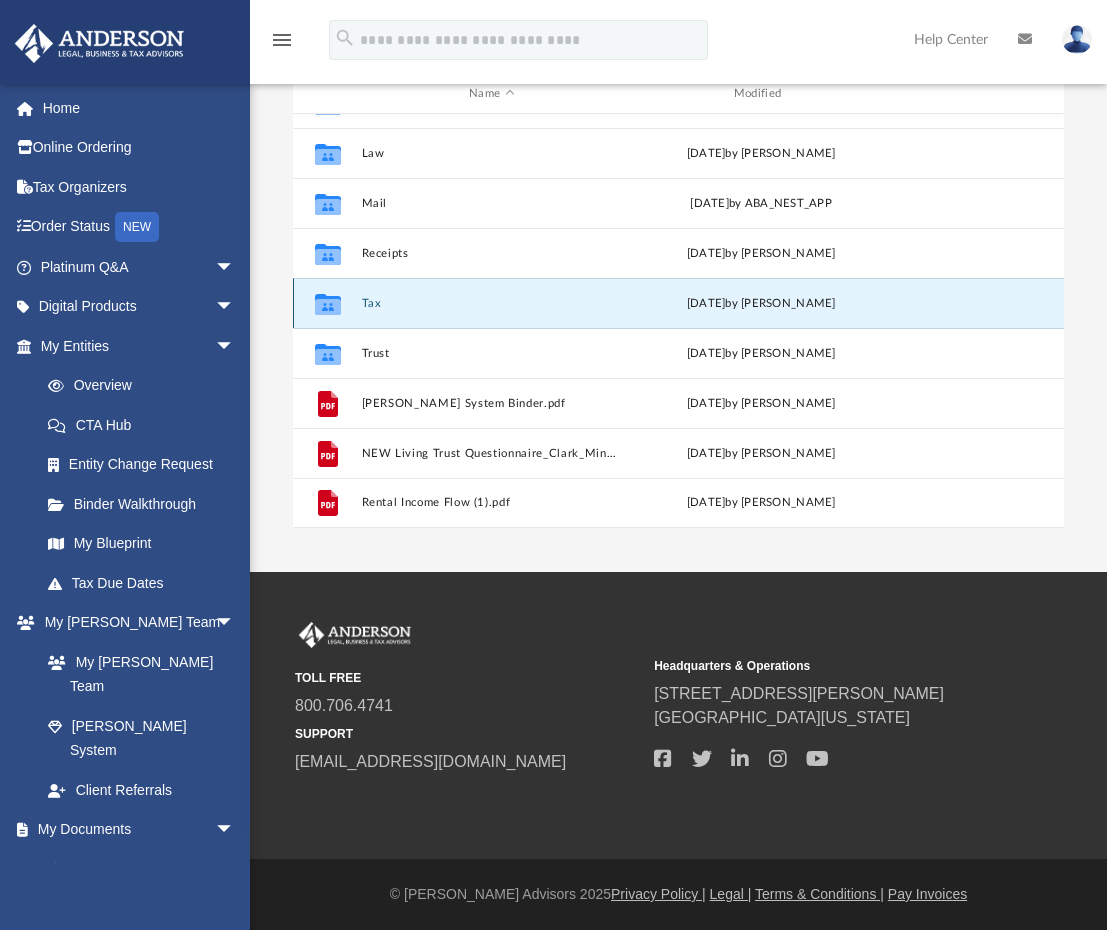click on "Collaborated Folder Tax [DATE]  by [PERSON_NAME]" at bounding box center [678, 303] 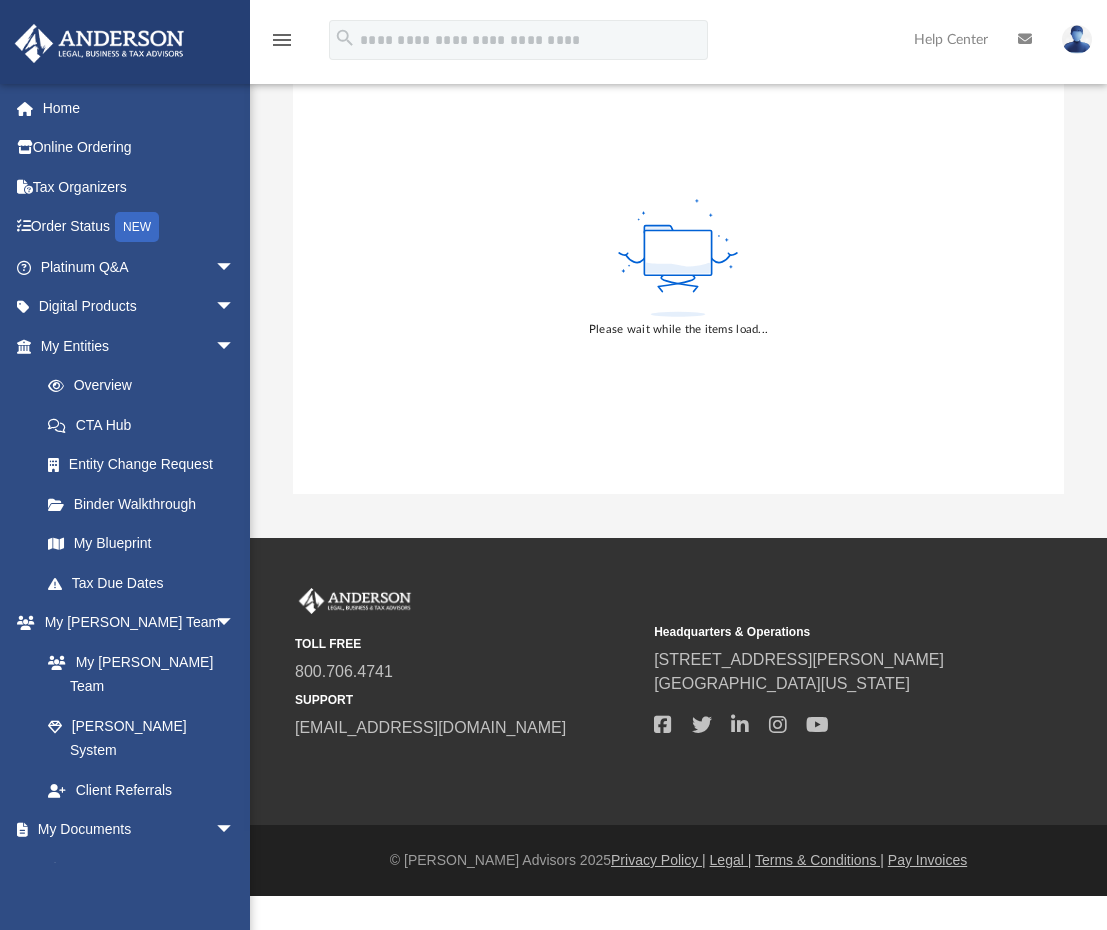 scroll, scrollTop: 266, scrollLeft: 0, axis: vertical 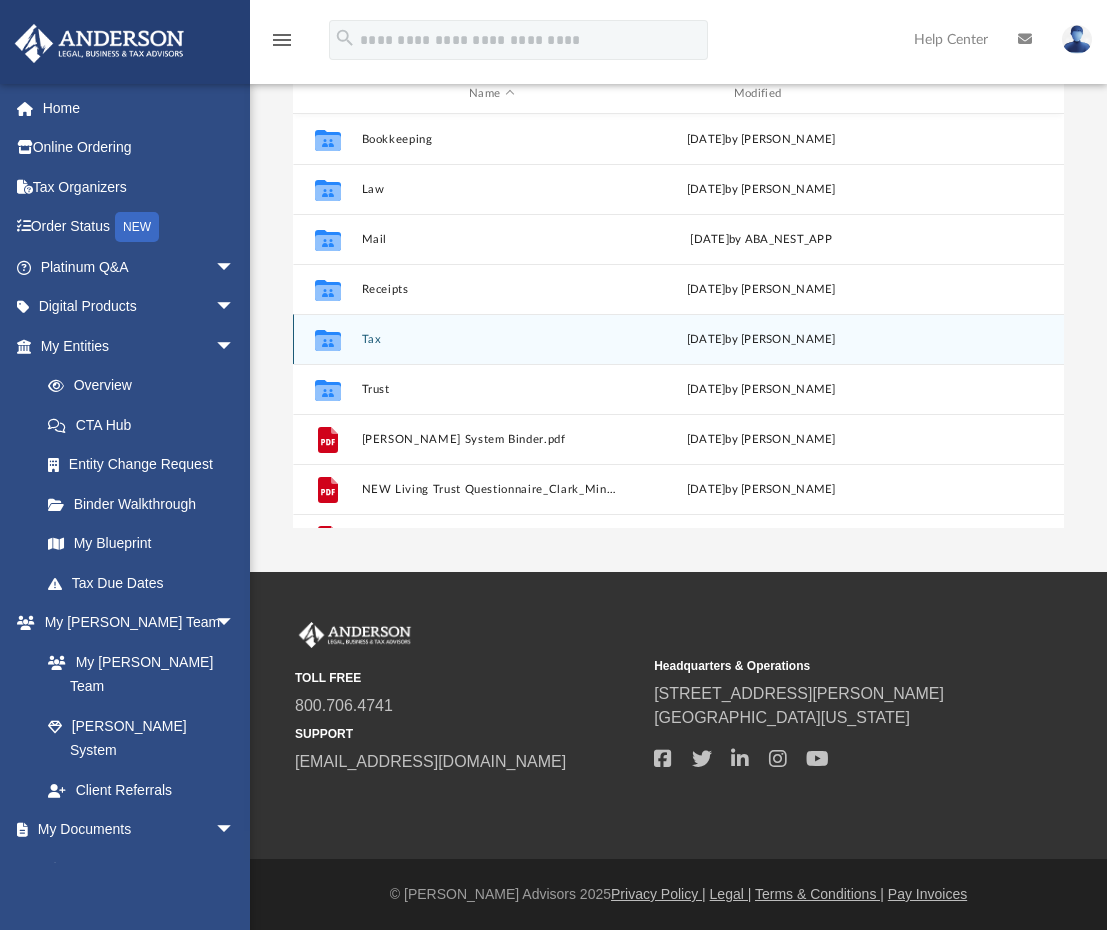 click on "Collaborated Folder Tax [DATE]  by [PERSON_NAME]" at bounding box center [678, 339] 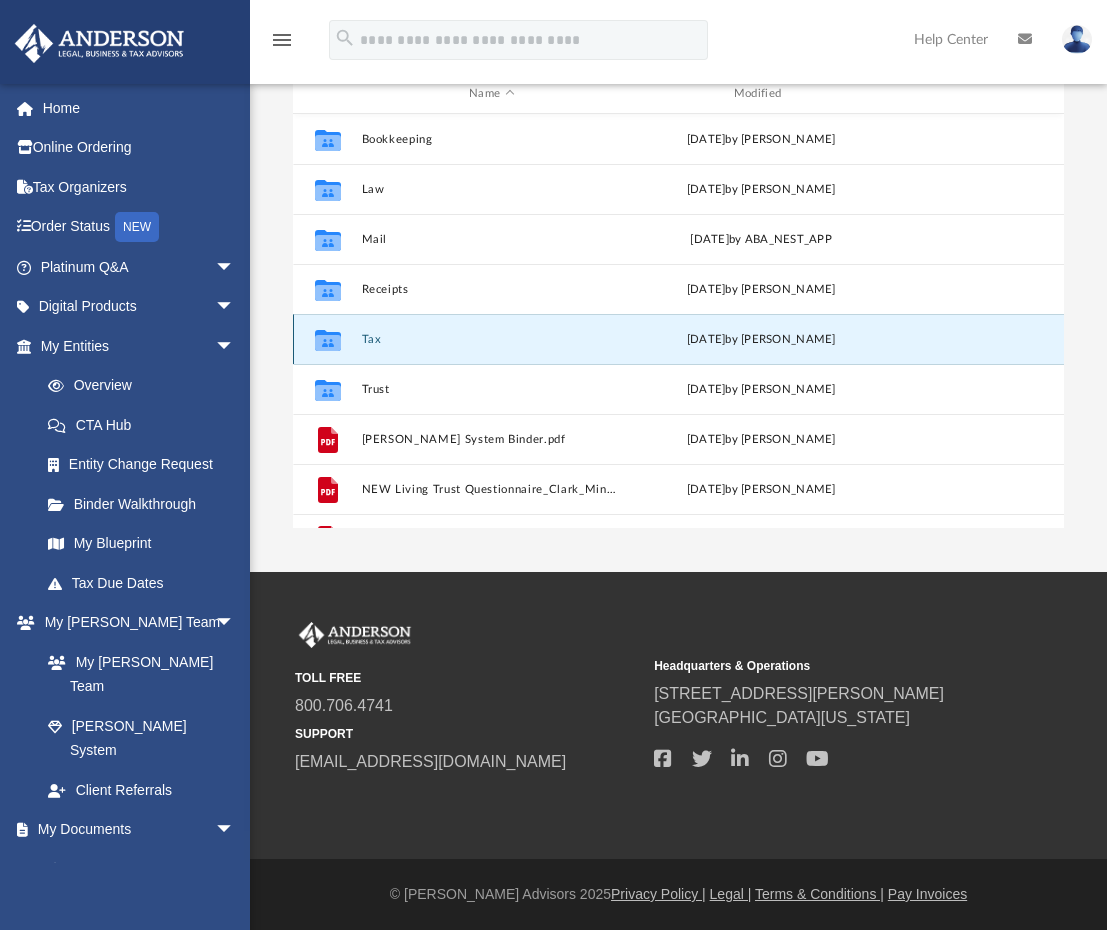 click on "Collaborated Folder Tax [DATE]  by [PERSON_NAME]" at bounding box center [678, 339] 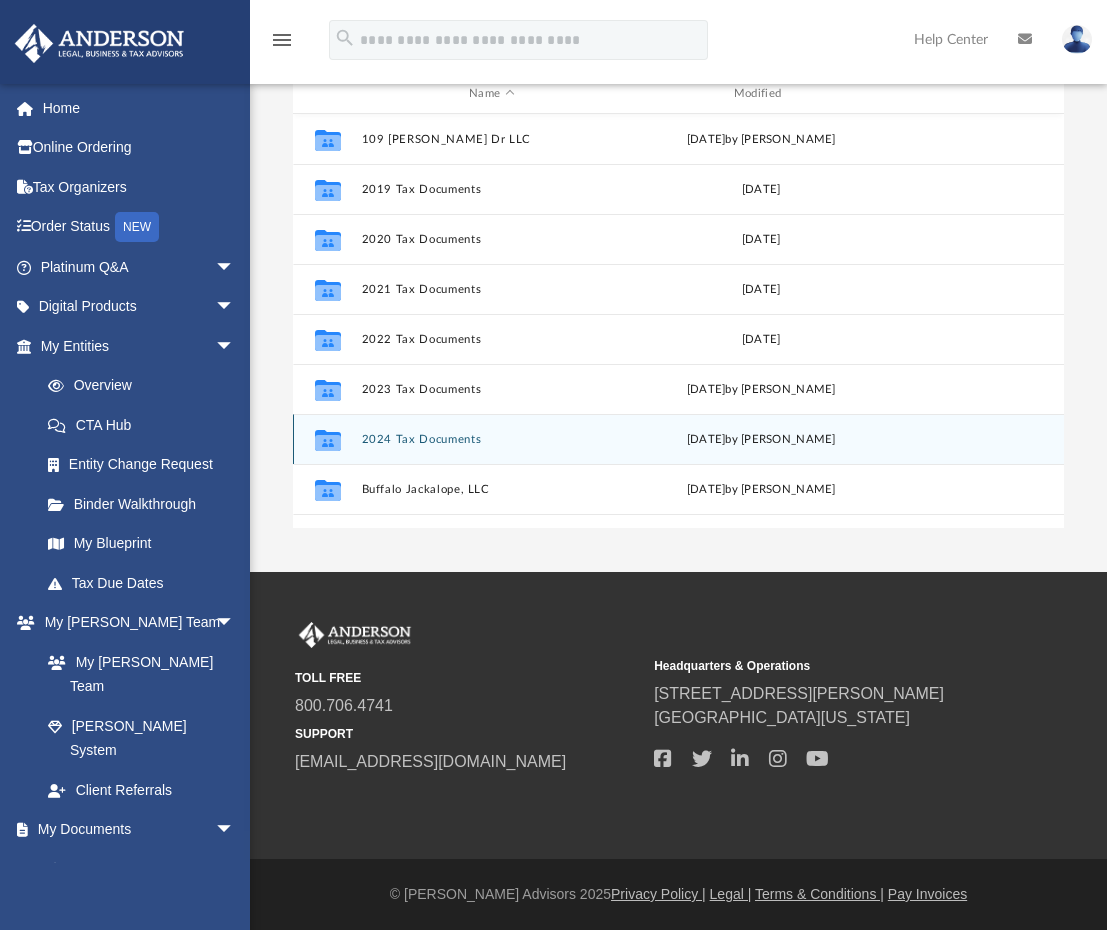 click on "2024 Tax Documents" at bounding box center (491, 439) 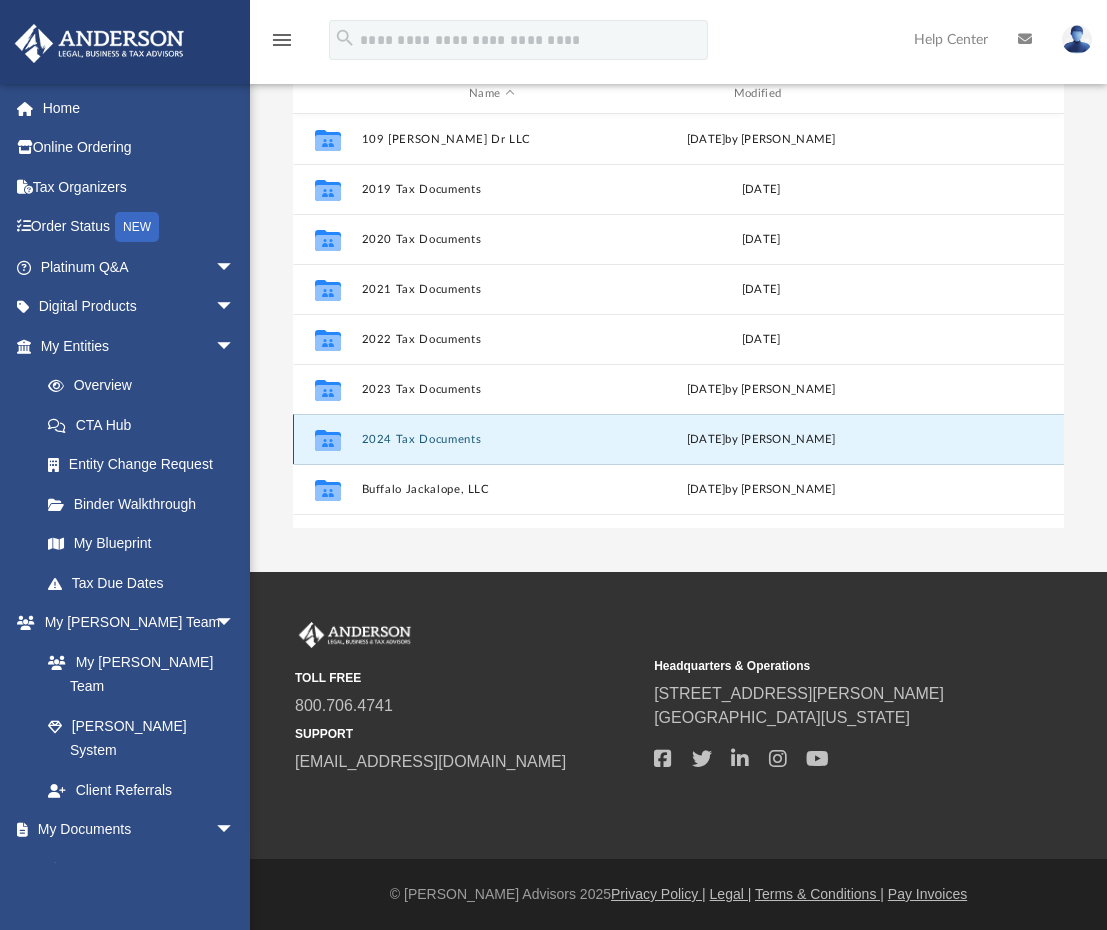click on "2024 Tax Documents" at bounding box center [491, 439] 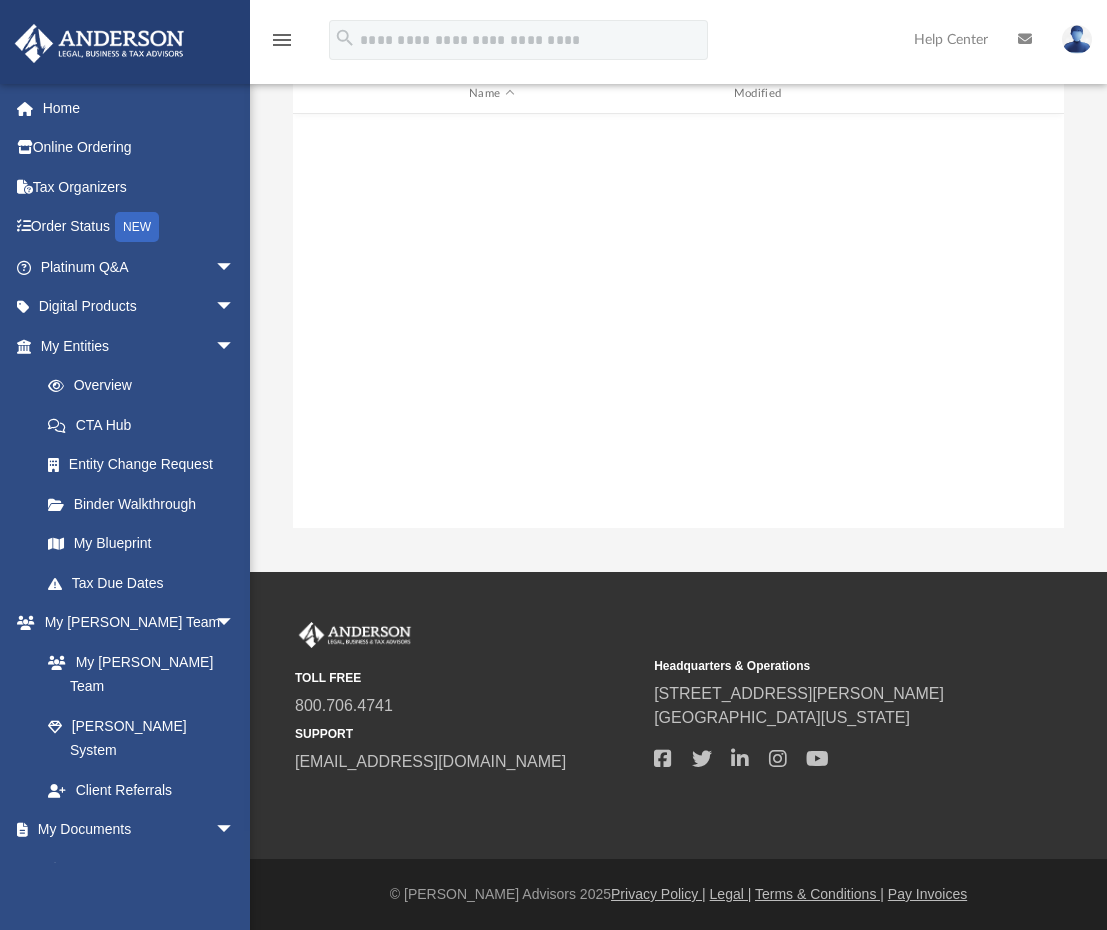 scroll, scrollTop: 0, scrollLeft: 0, axis: both 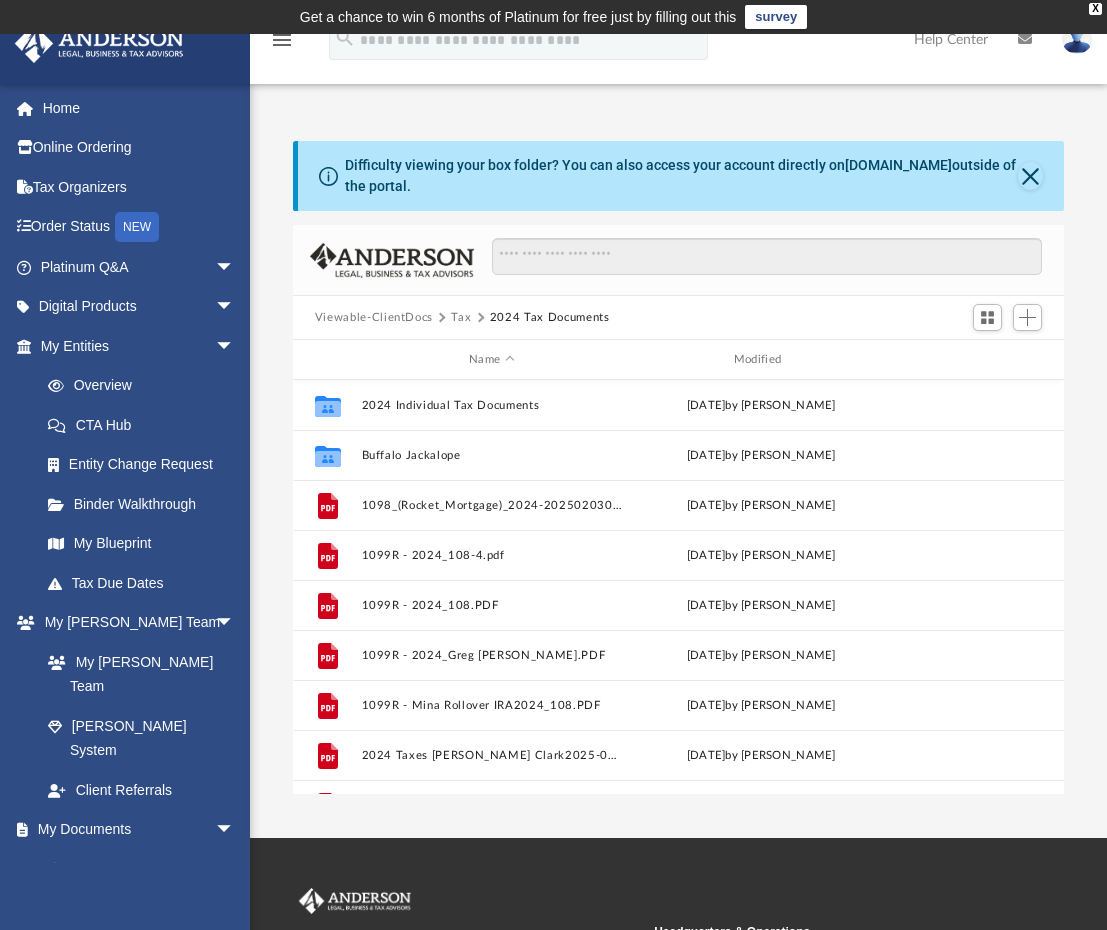 click on "Tax" at bounding box center (461, 318) 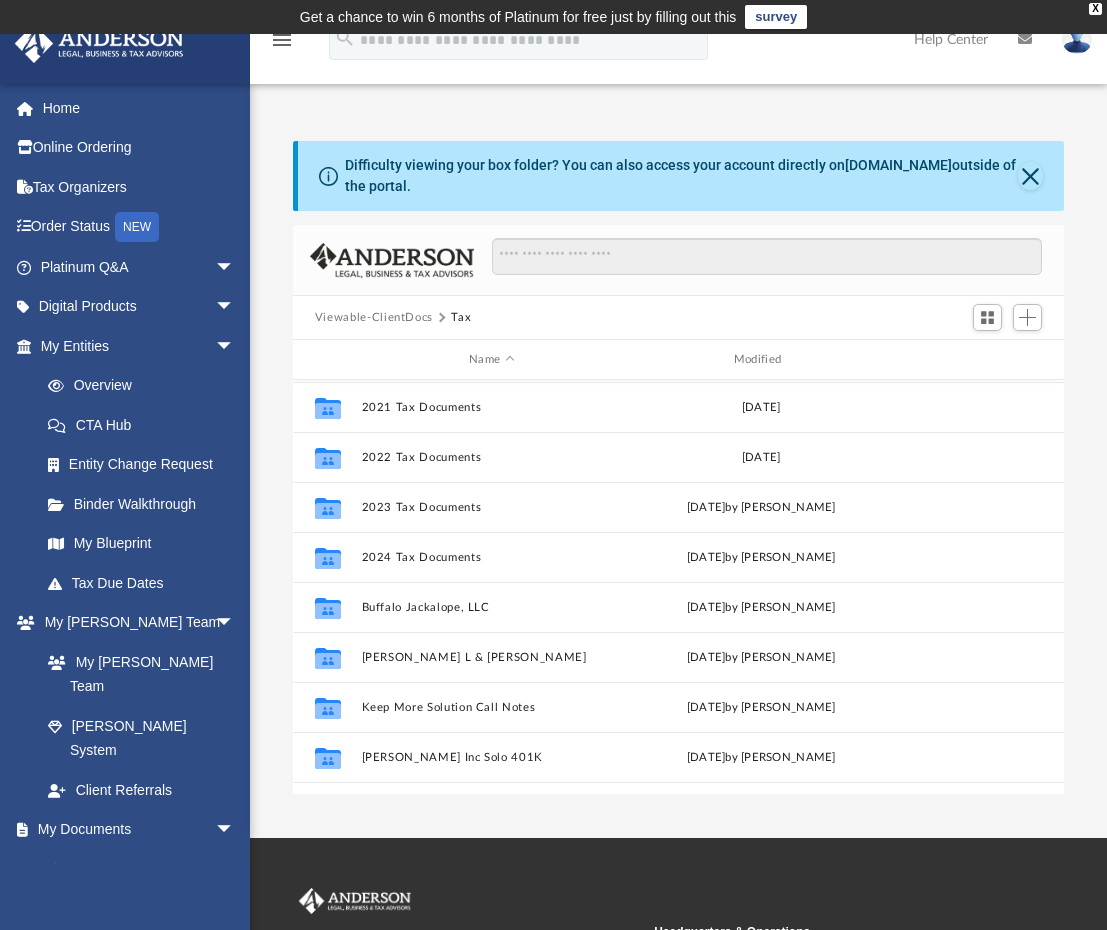 scroll, scrollTop: 266, scrollLeft: 0, axis: vertical 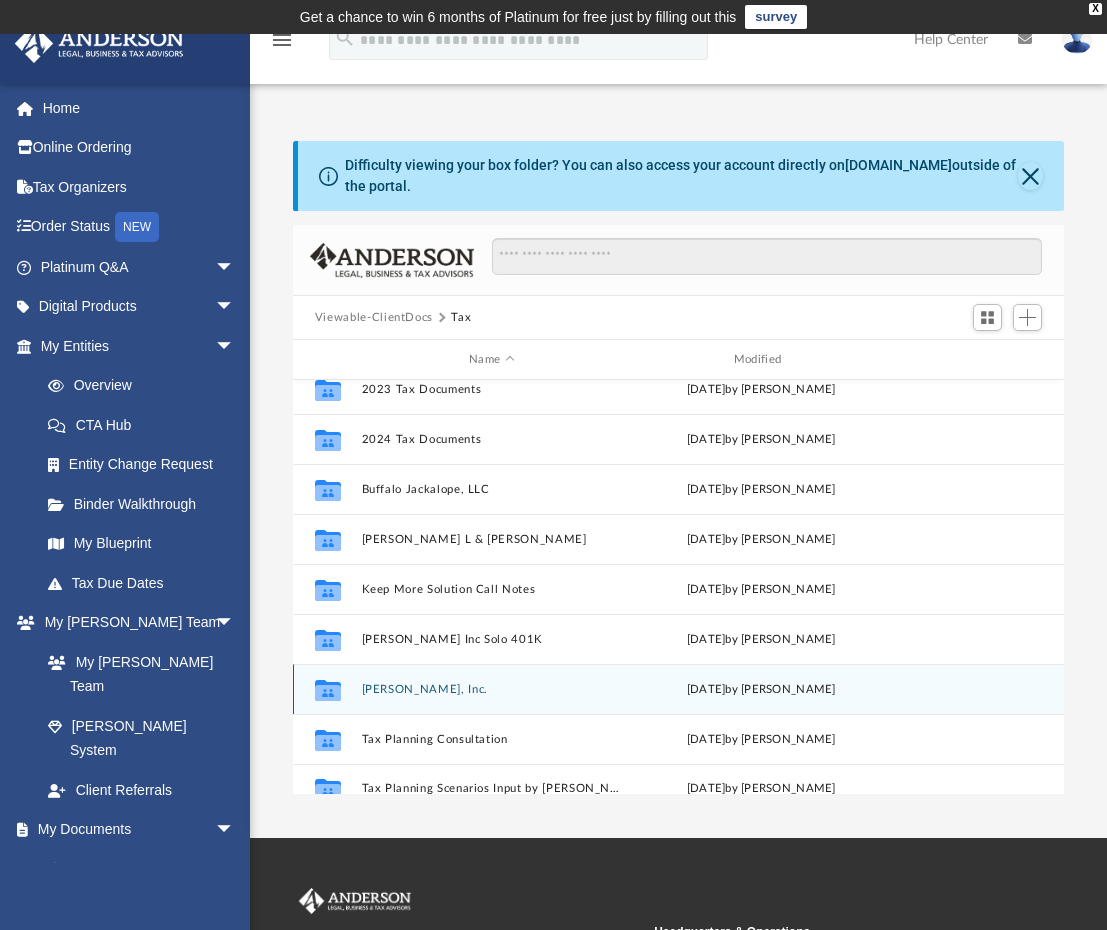click on "[PERSON_NAME], Inc." at bounding box center (491, 689) 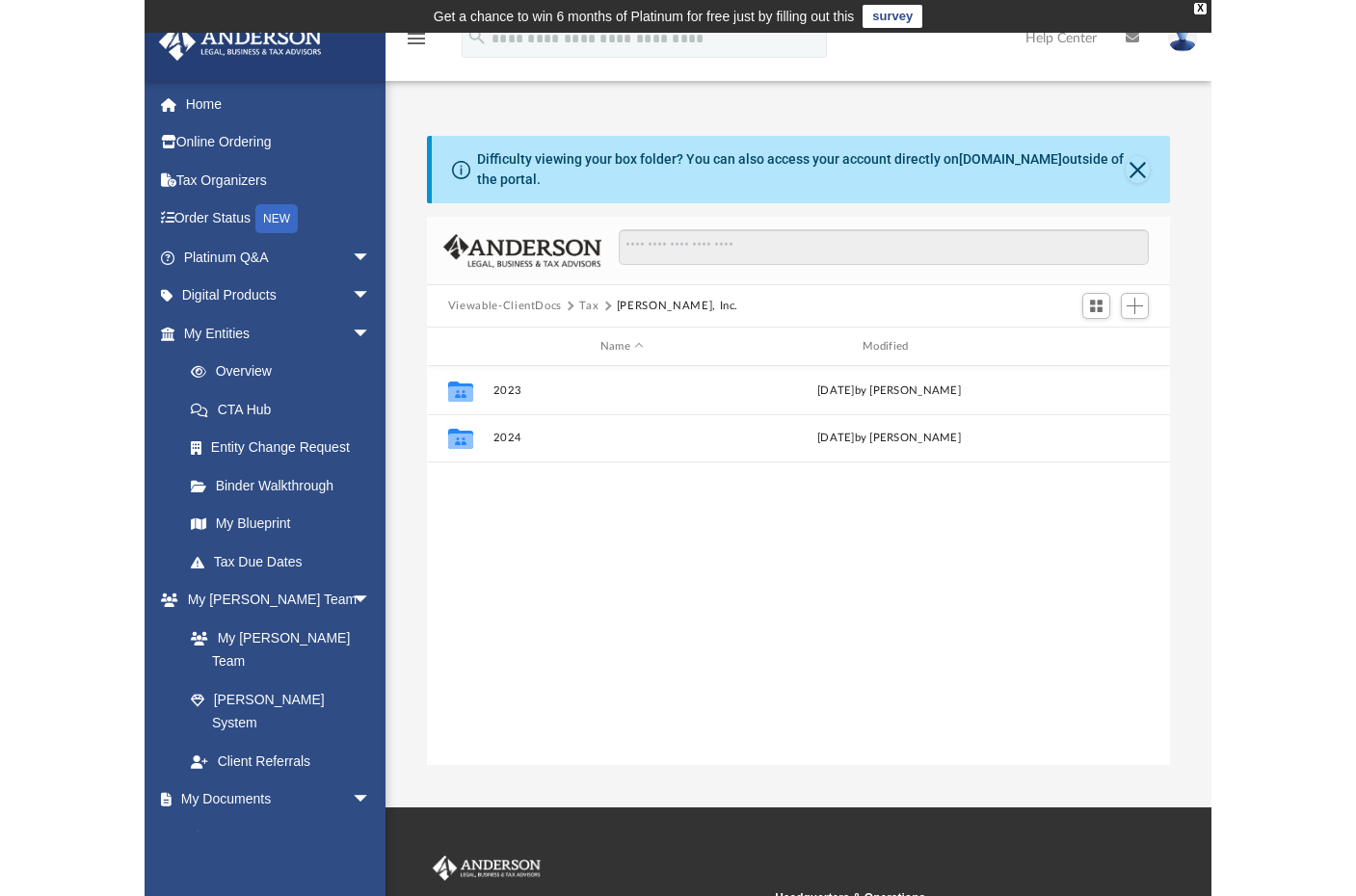 scroll, scrollTop: 0, scrollLeft: 0, axis: both 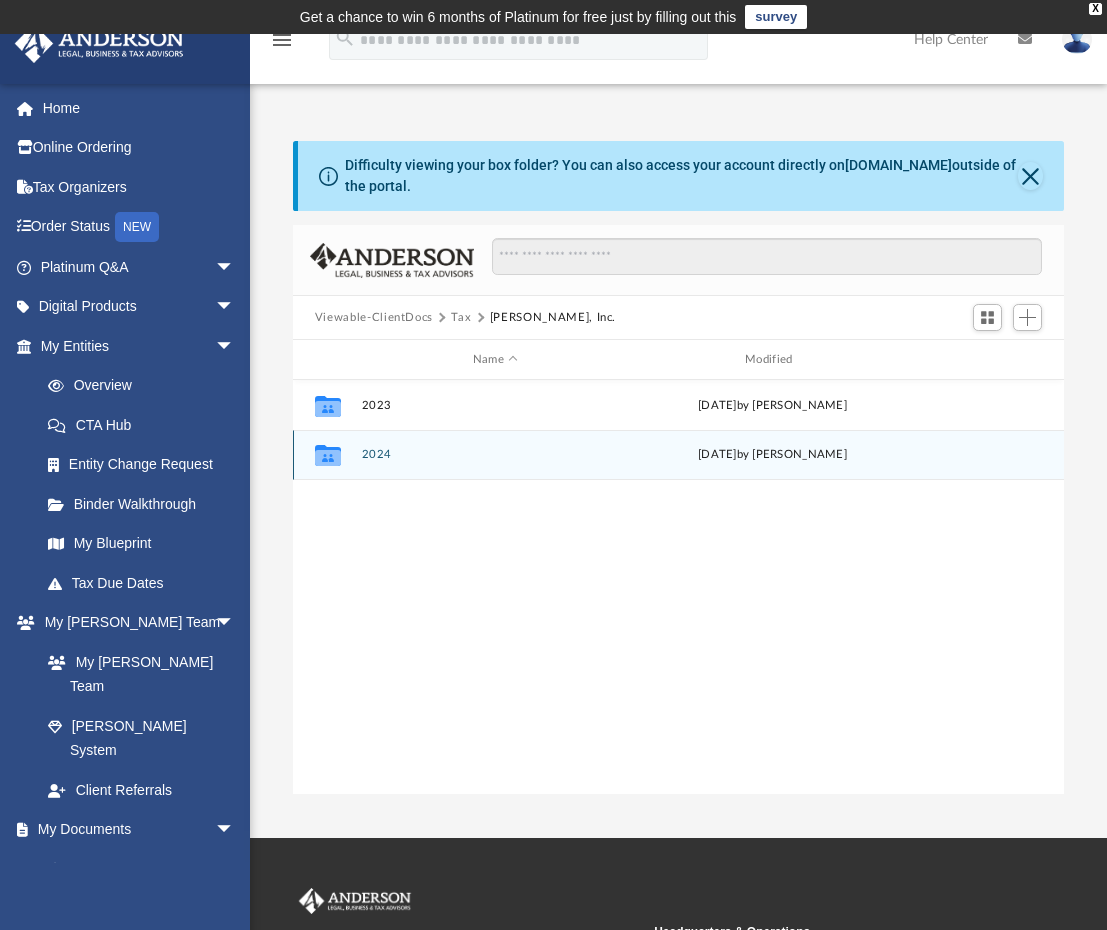 click on "2024" at bounding box center (495, 454) 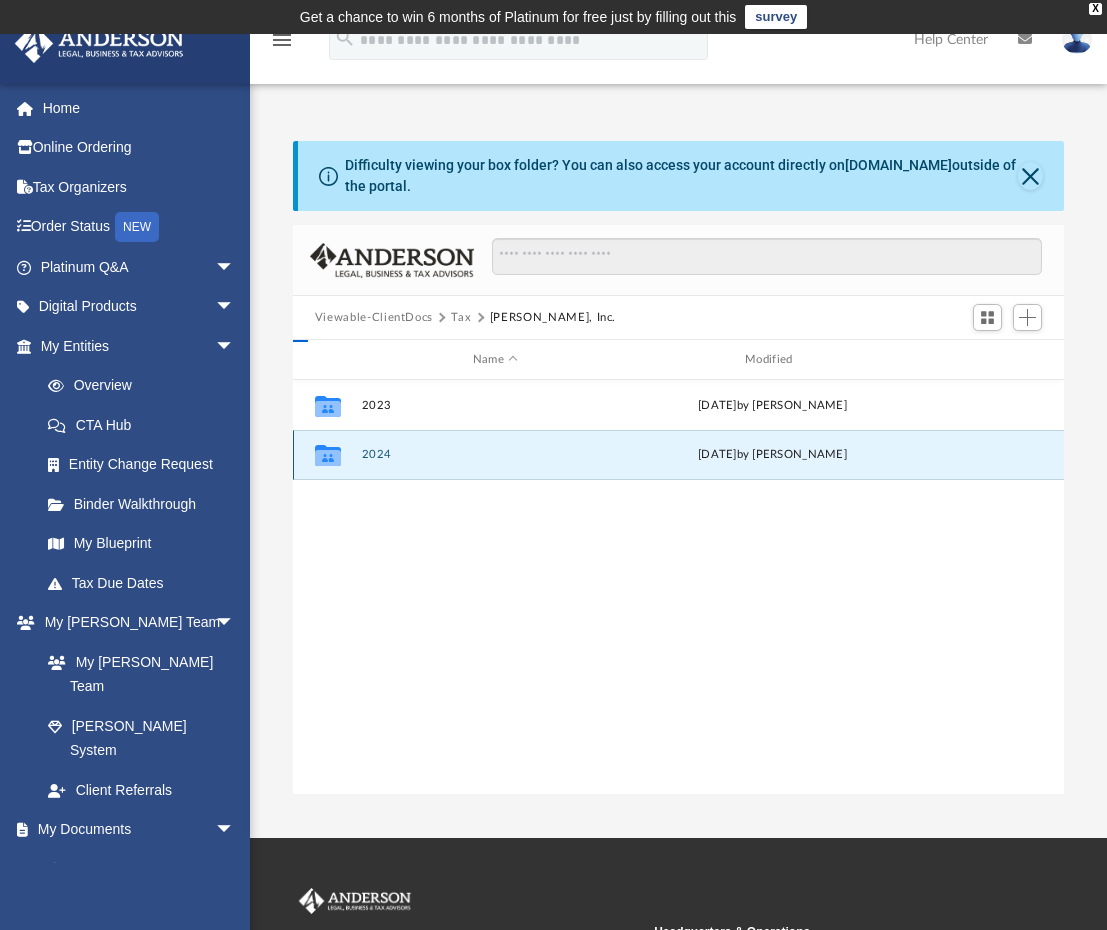 click on "2024" at bounding box center [495, 454] 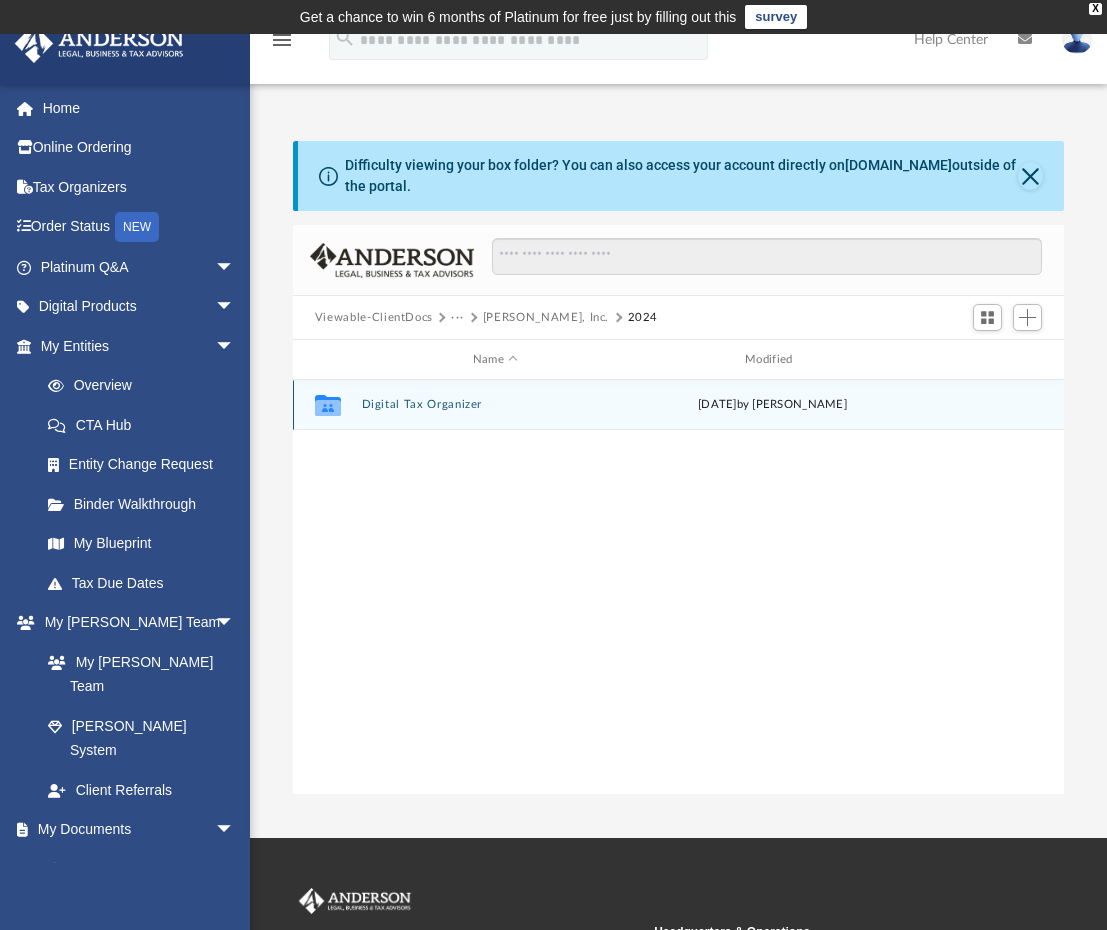 click on "Digital Tax Organizer" at bounding box center (495, 404) 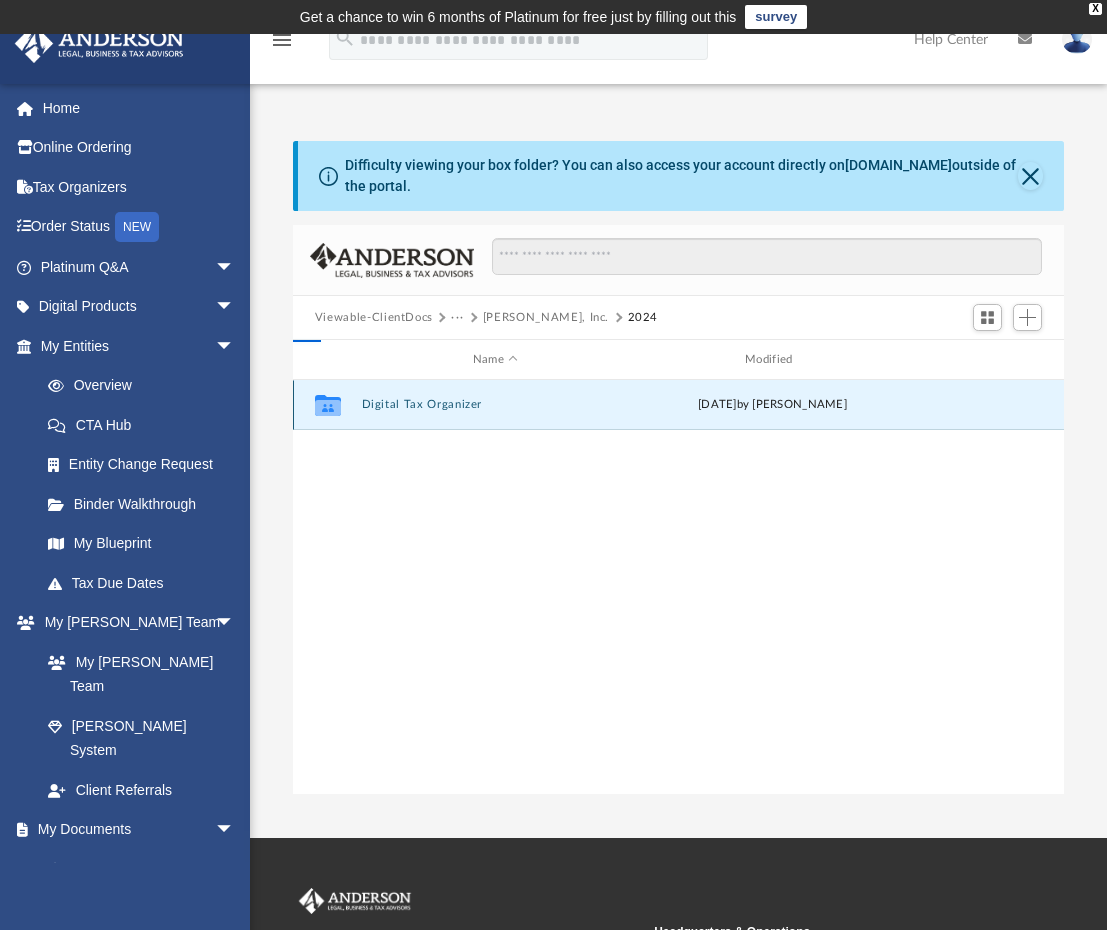 click on "Digital Tax Organizer" at bounding box center (495, 404) 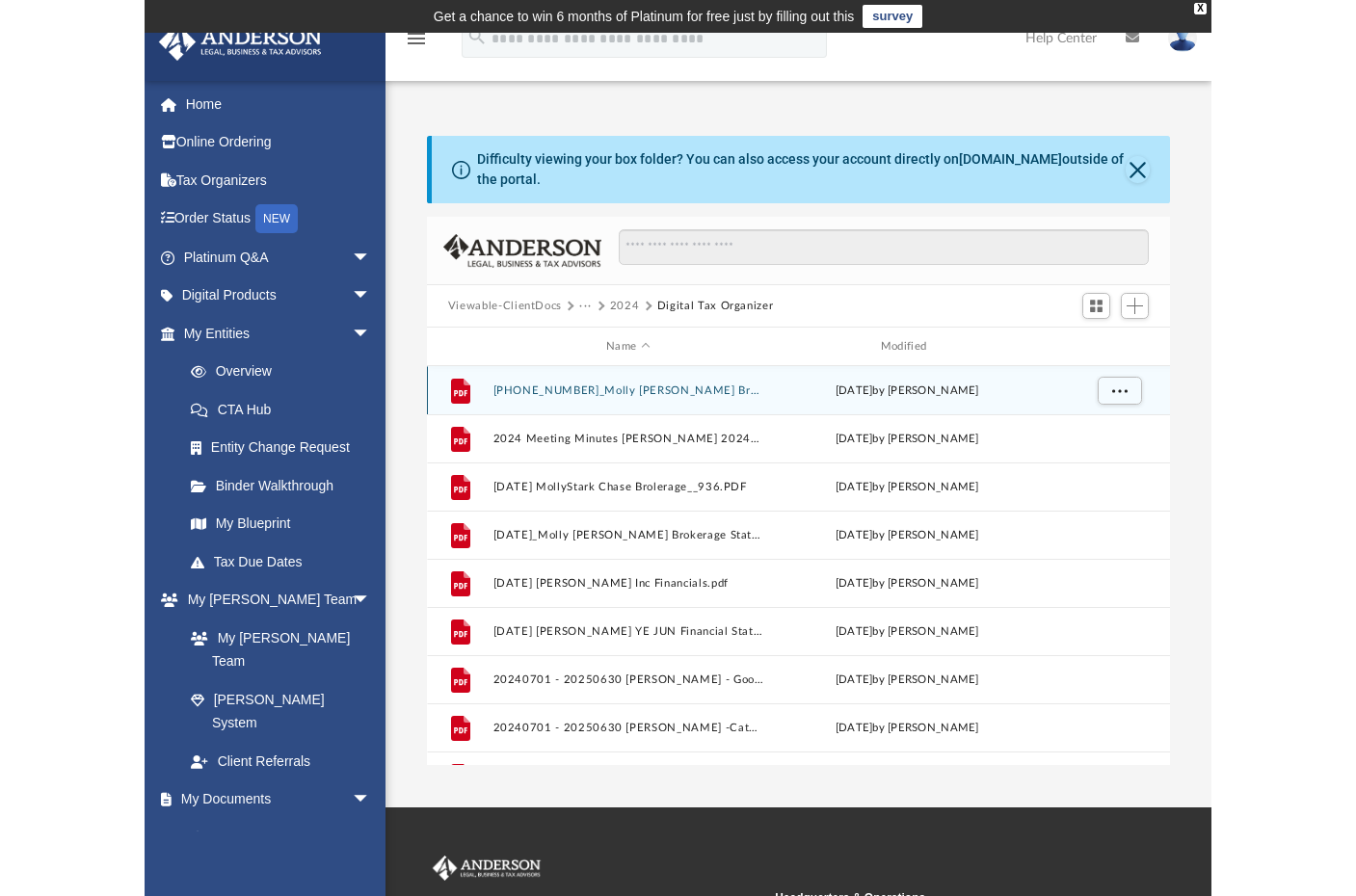 scroll, scrollTop: 15, scrollLeft: 15, axis: both 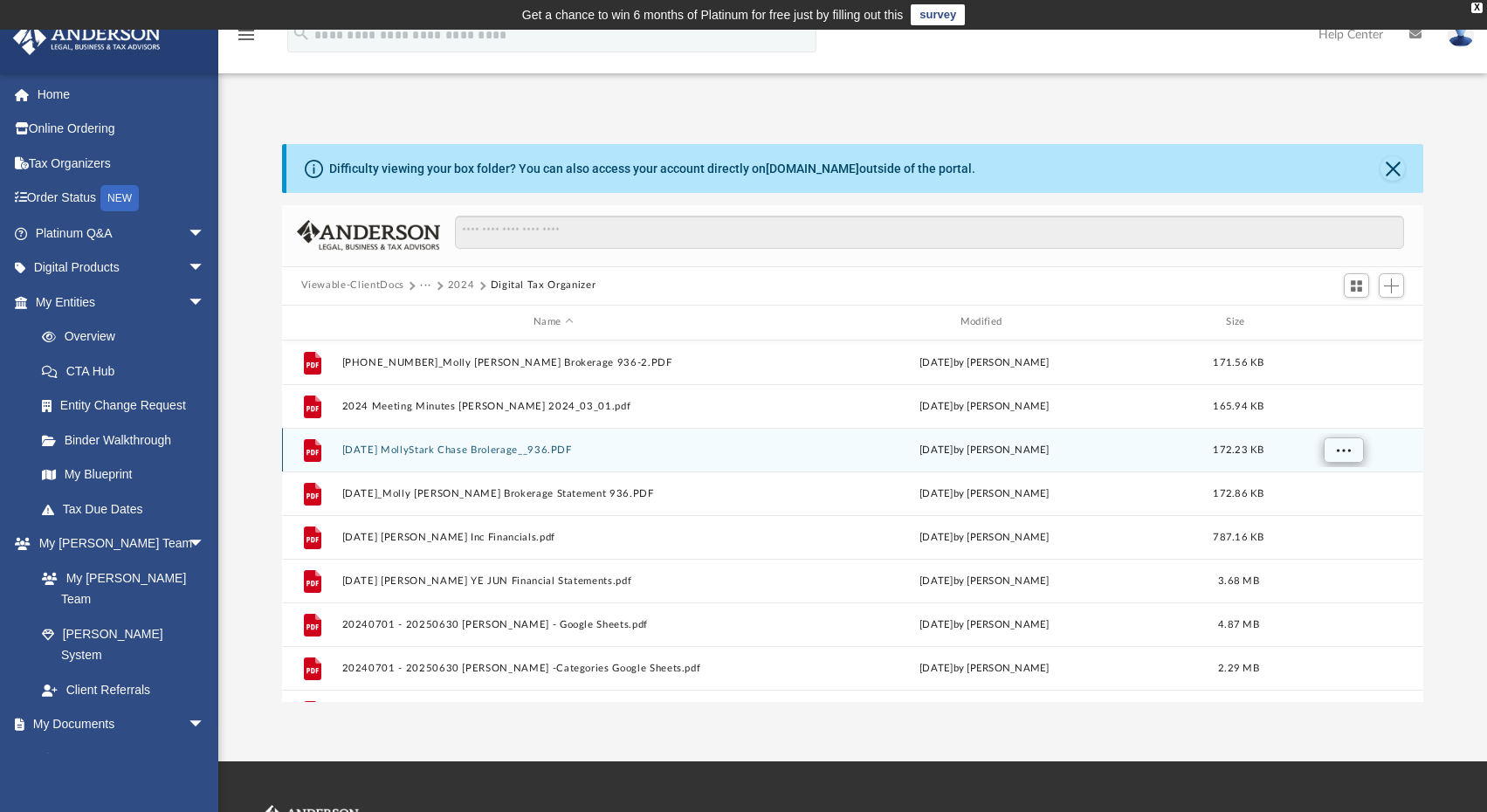 click at bounding box center (1343, 449) 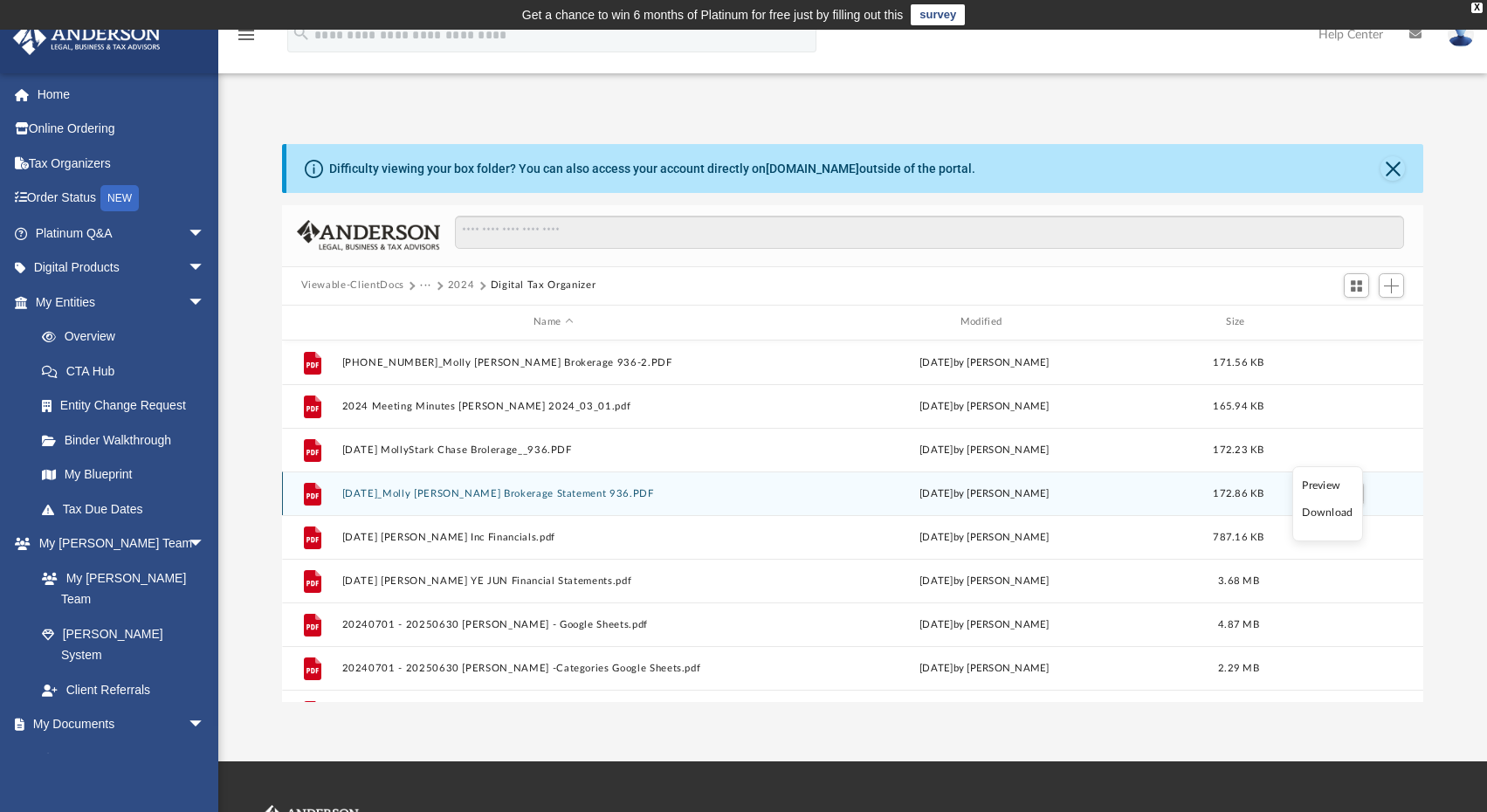 click on "[DATE]  by [PERSON_NAME]" at bounding box center (984, 493) 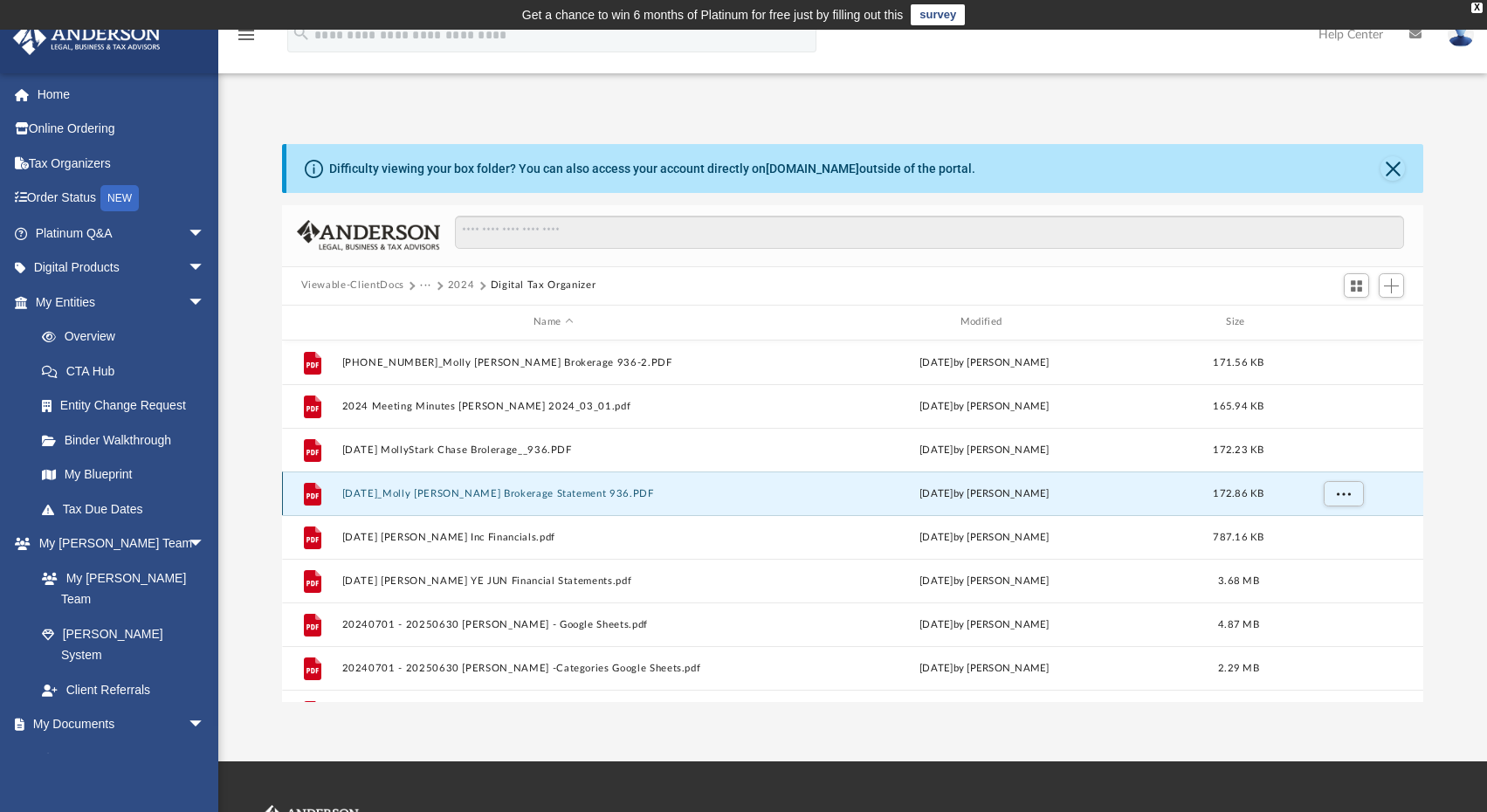 scroll, scrollTop: 248, scrollLeft: 0, axis: vertical 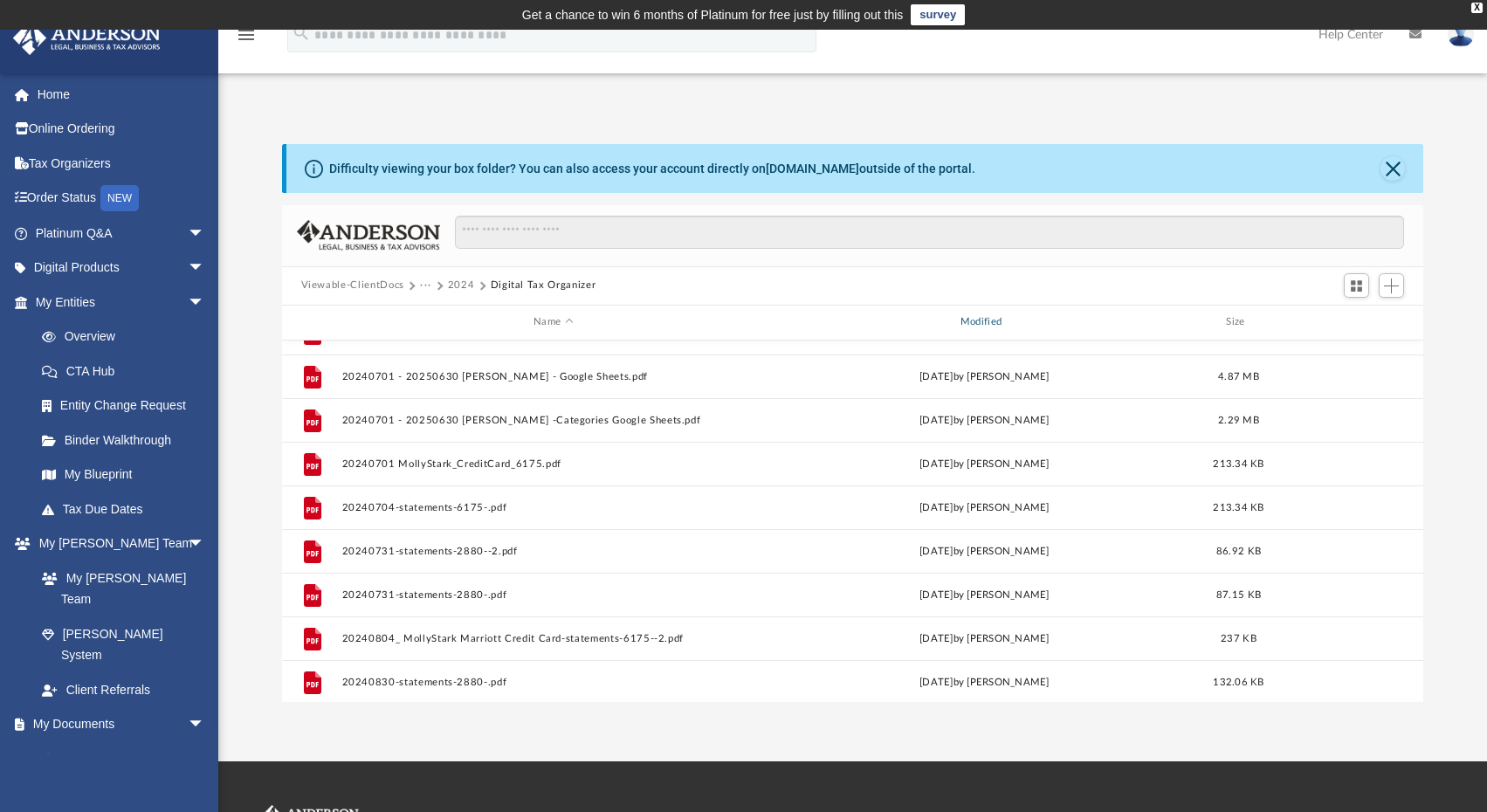 click on "Modified" at bounding box center (983, 322) 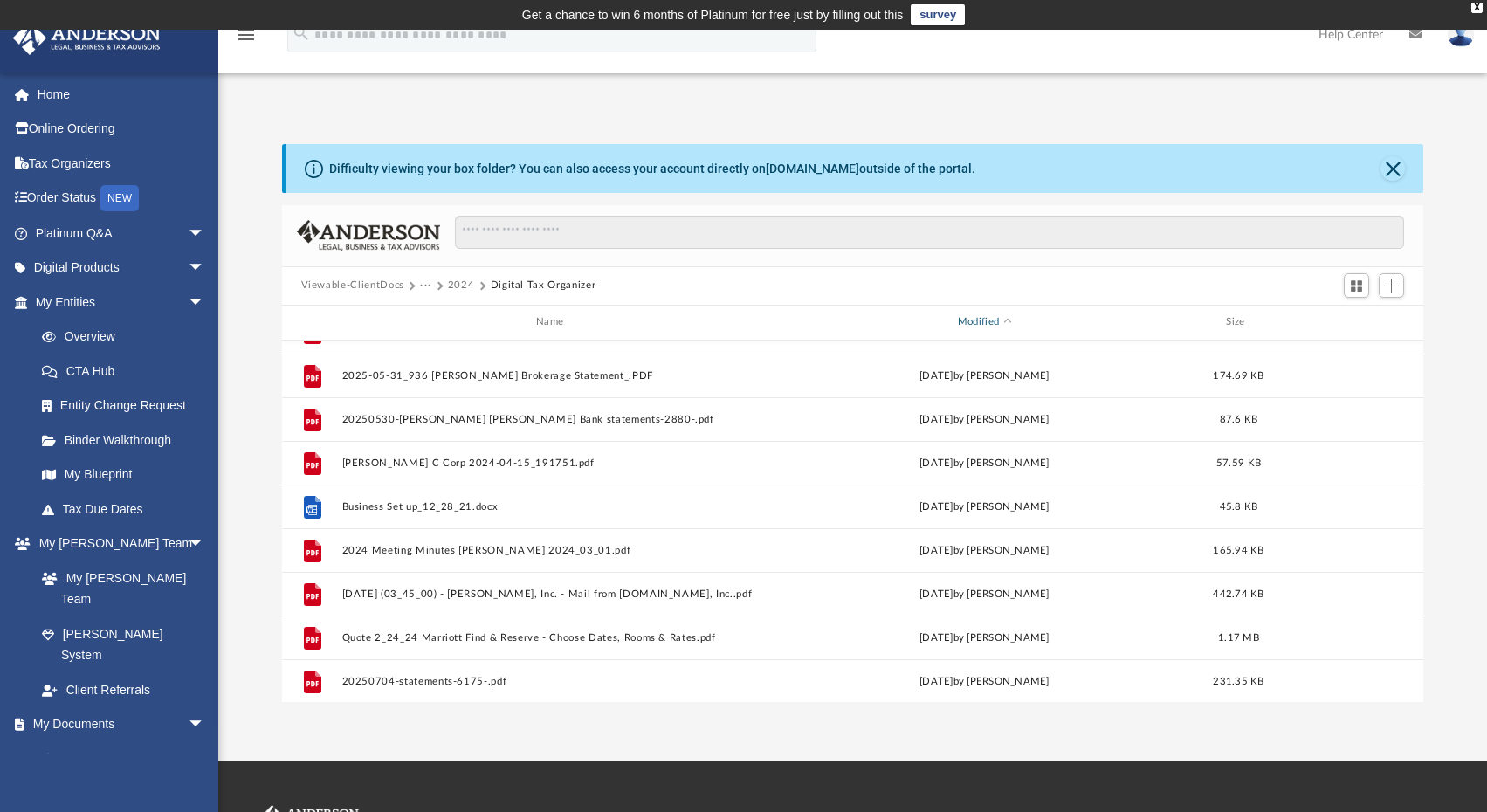 scroll, scrollTop: 1821, scrollLeft: 0, axis: vertical 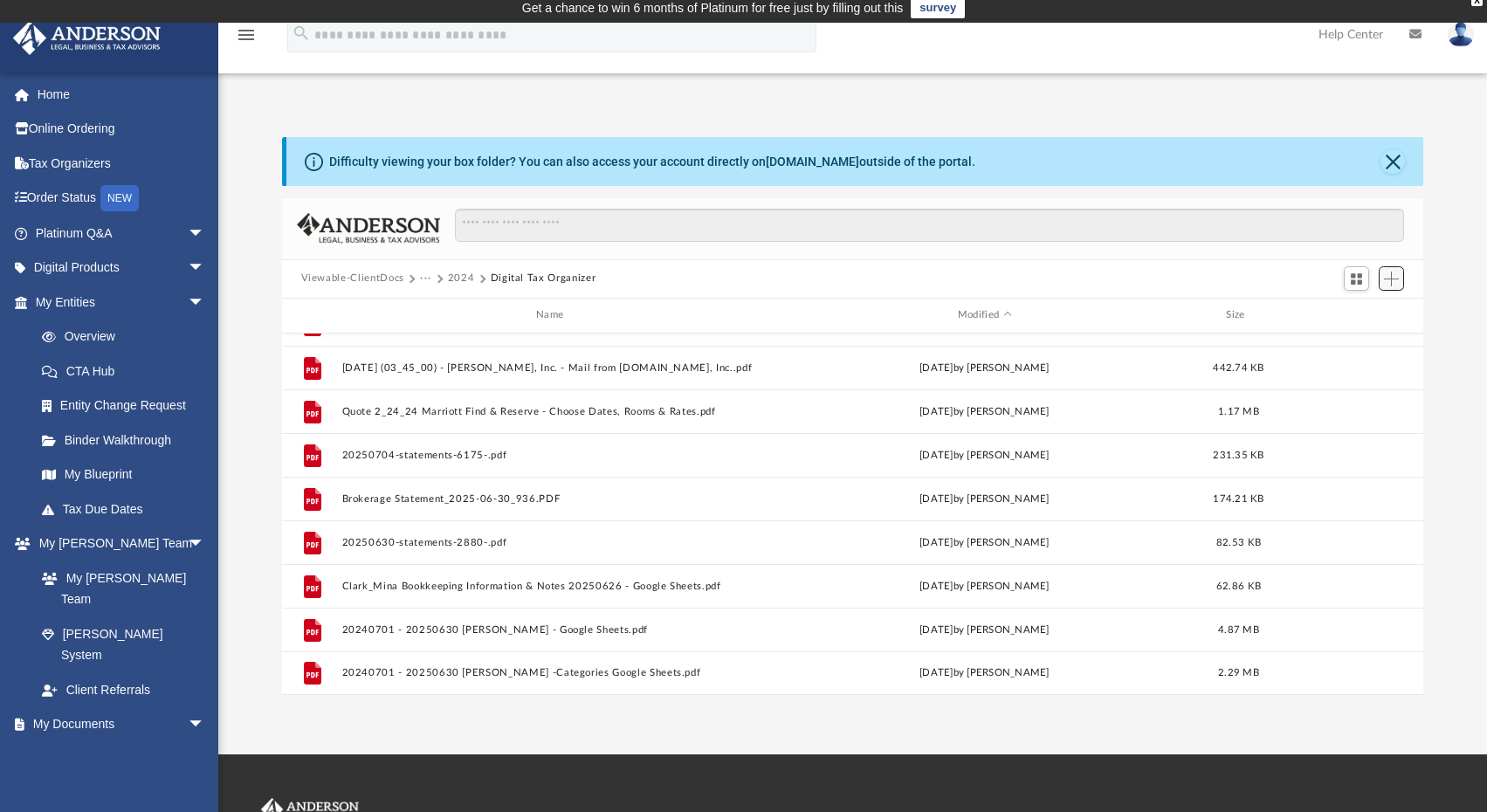 click at bounding box center (1391, 279) 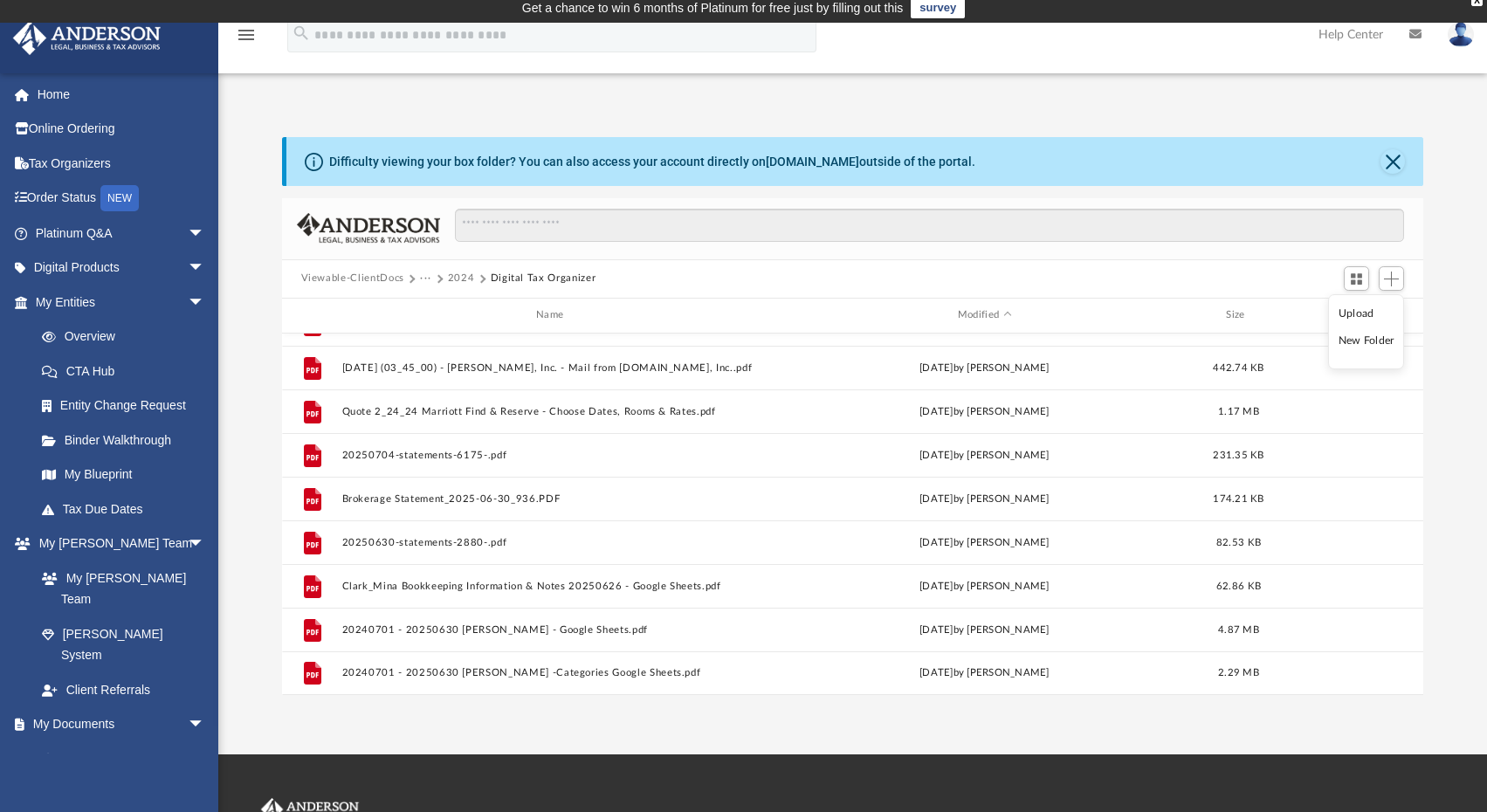 click on "Upload" at bounding box center (1367, 313) 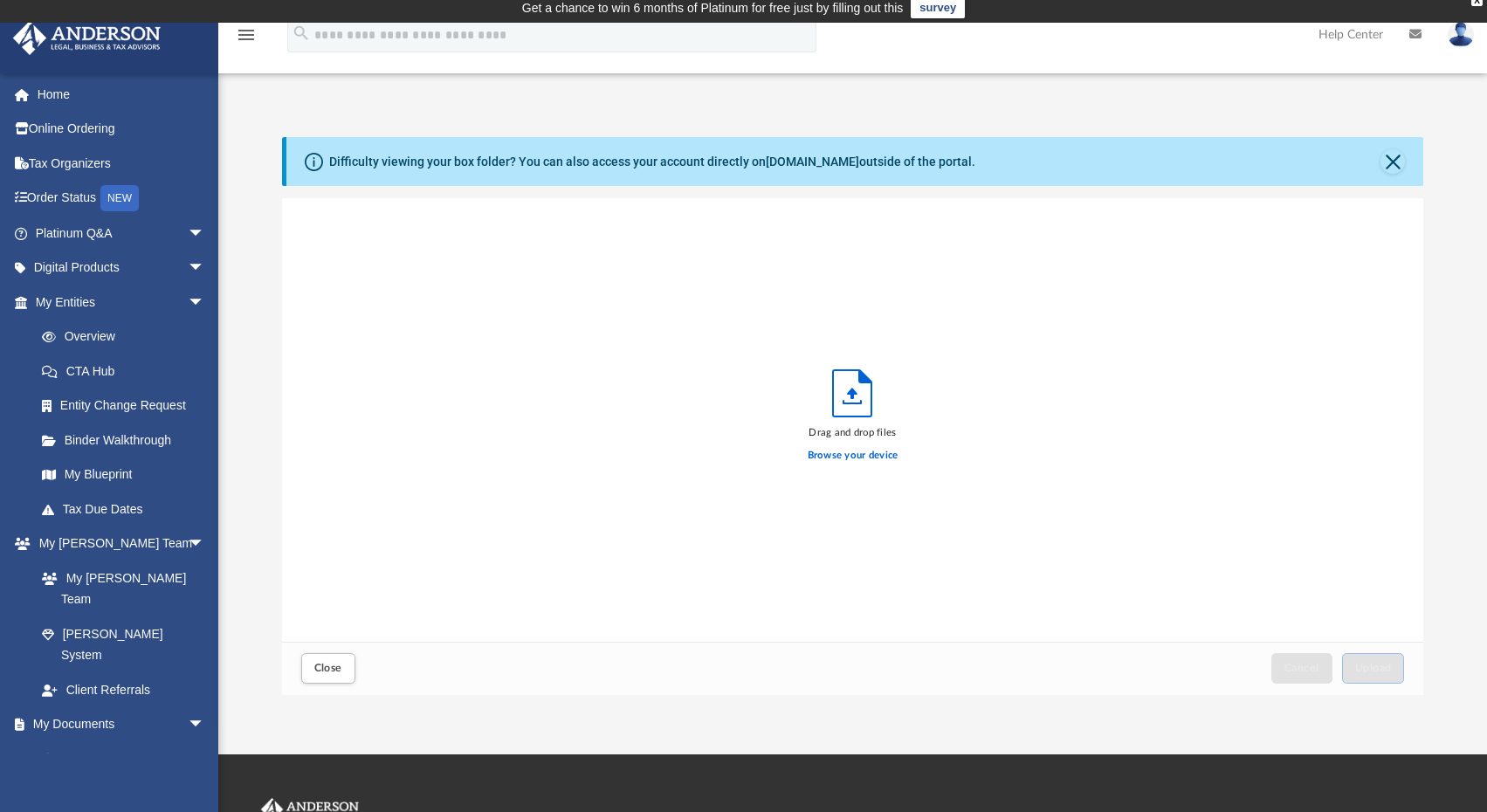 scroll, scrollTop: 14, scrollLeft: 14, axis: both 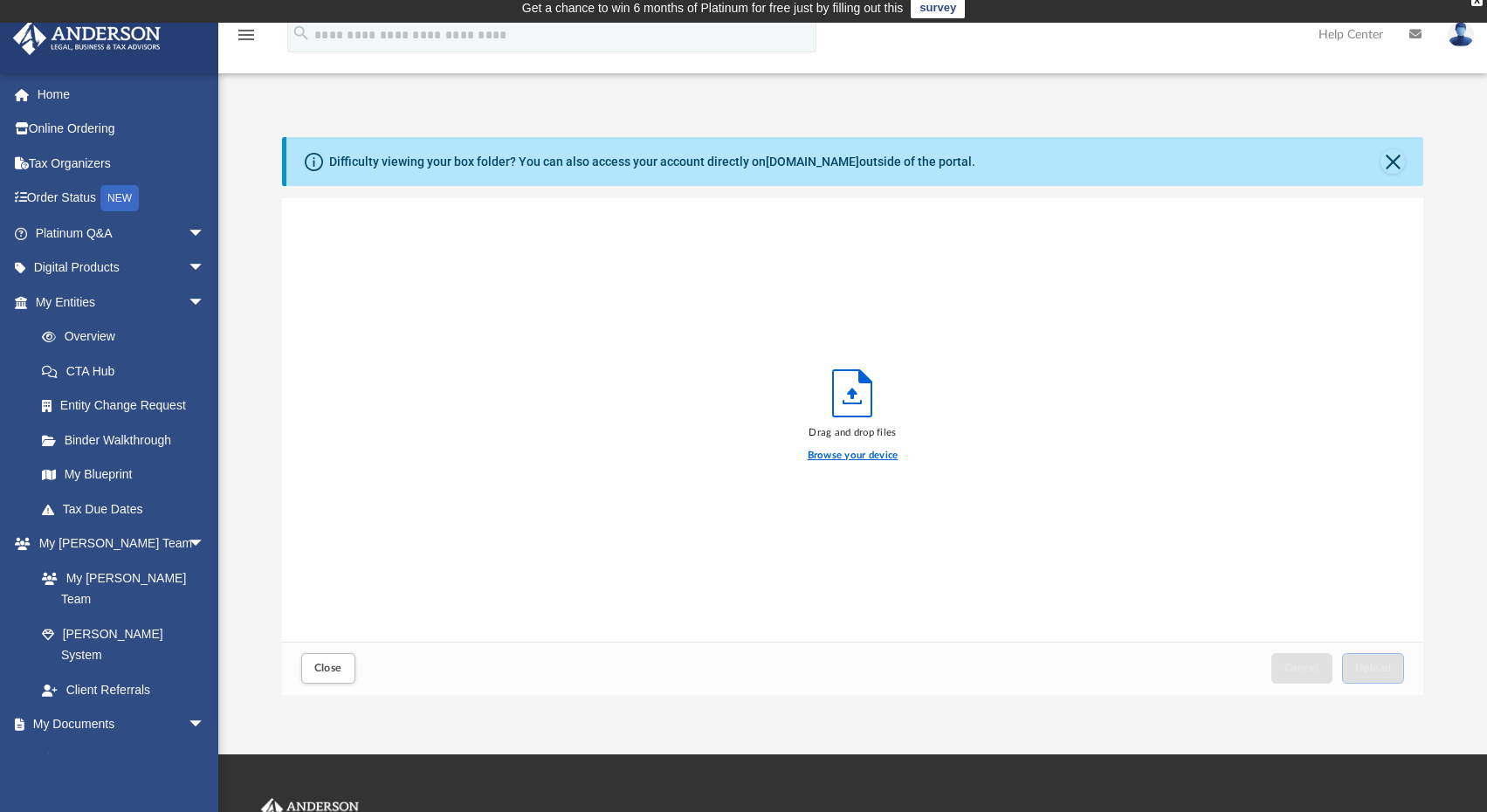 click on "Browse your device" at bounding box center [853, 456] 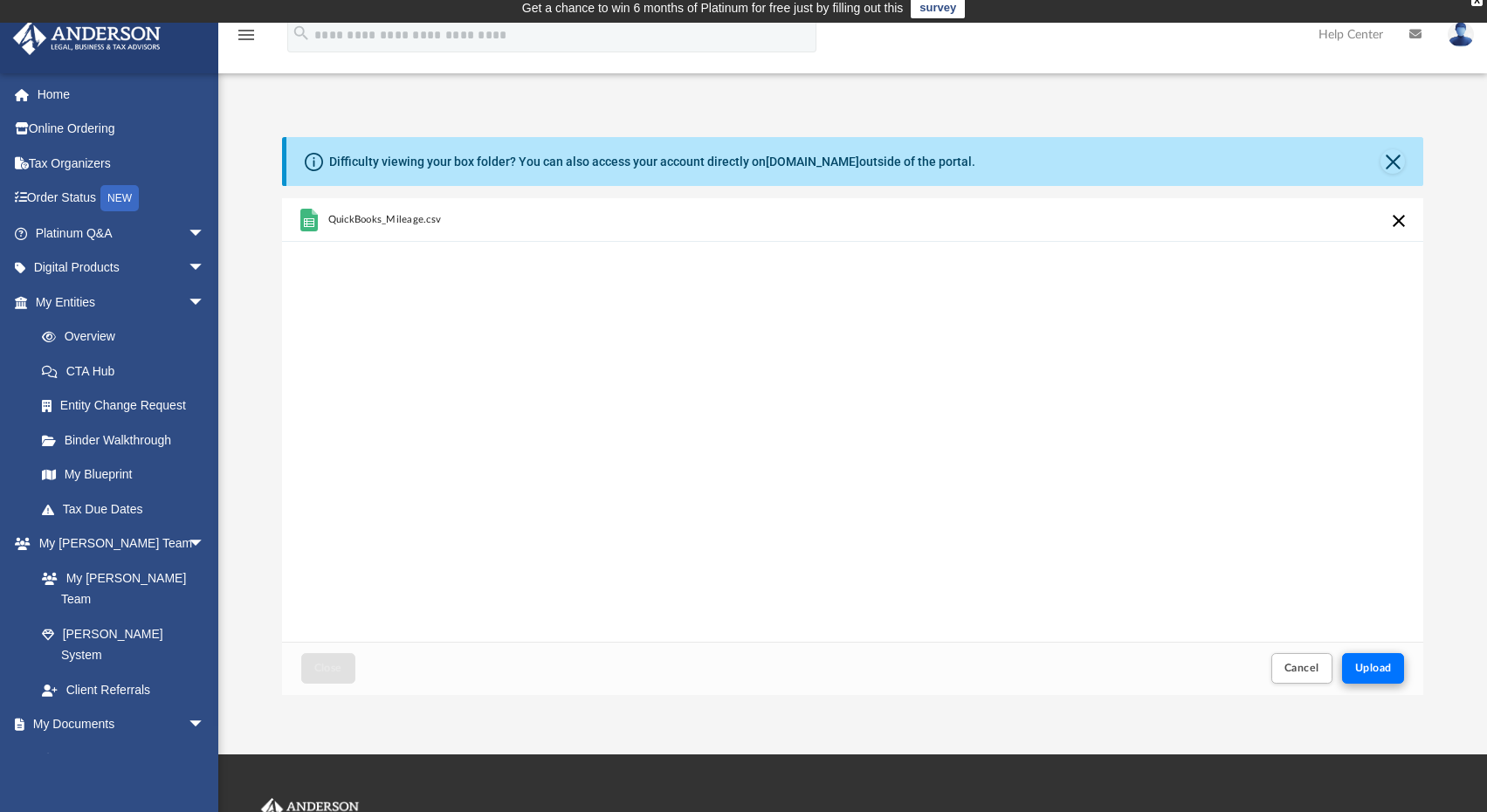 click on "Upload" at bounding box center (1373, 668) 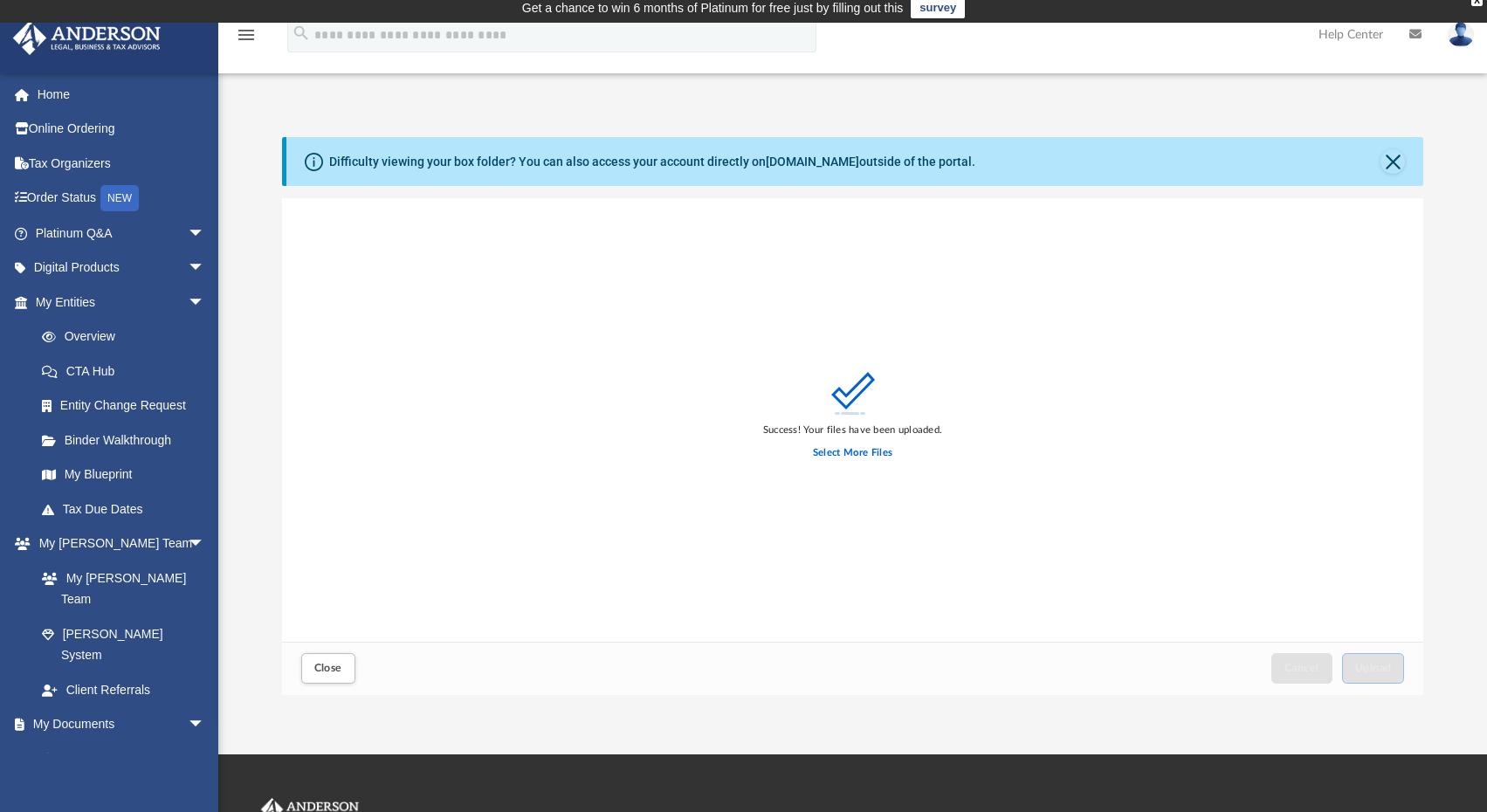 drag, startPoint x: 1394, startPoint y: 153, endPoint x: 1353, endPoint y: 124, distance: 50.219518 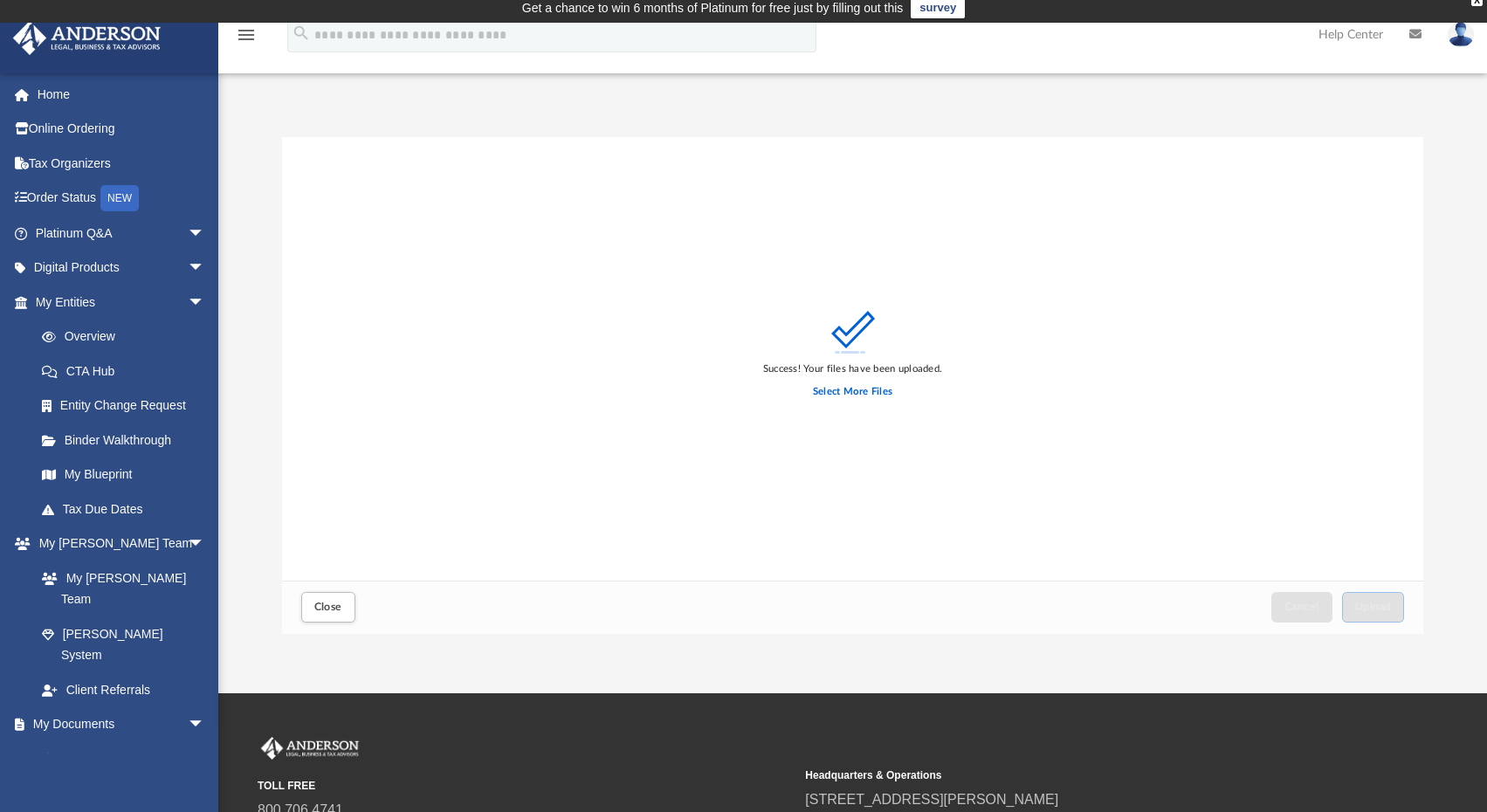 scroll, scrollTop: 0, scrollLeft: 0, axis: both 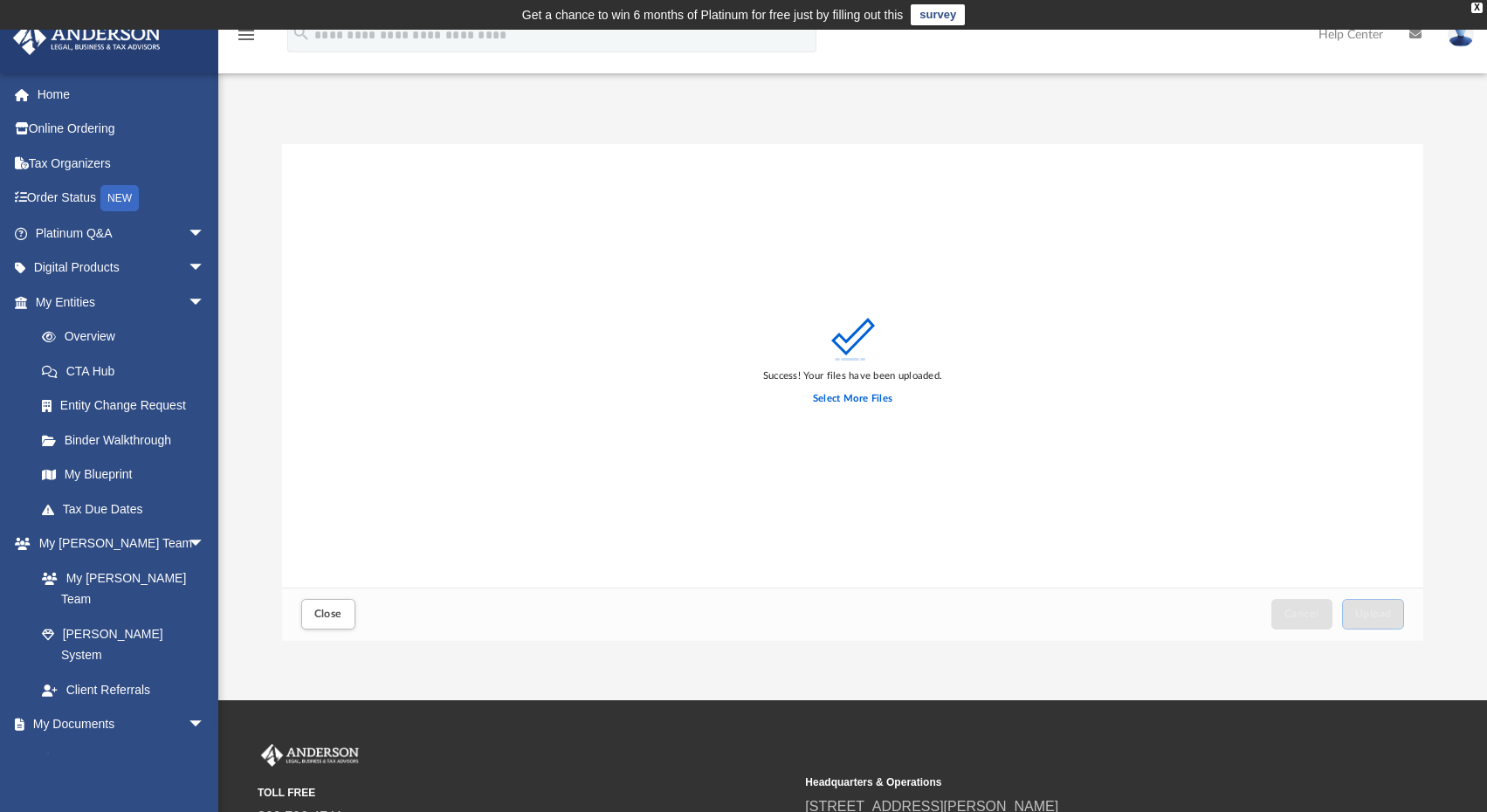 click at bounding box center [1461, 34] 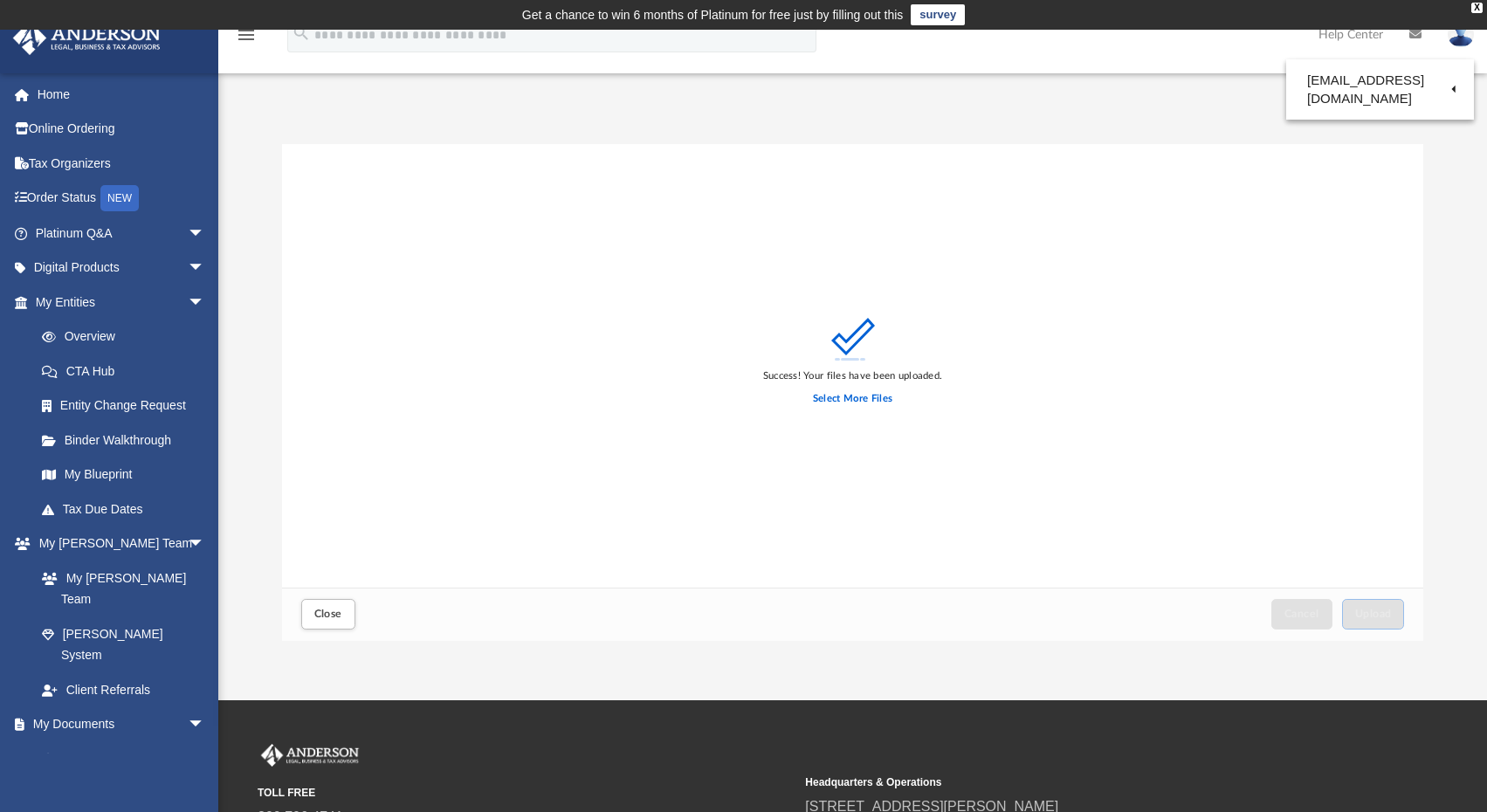 click on "Logout" at bounding box center (1177, 152) 